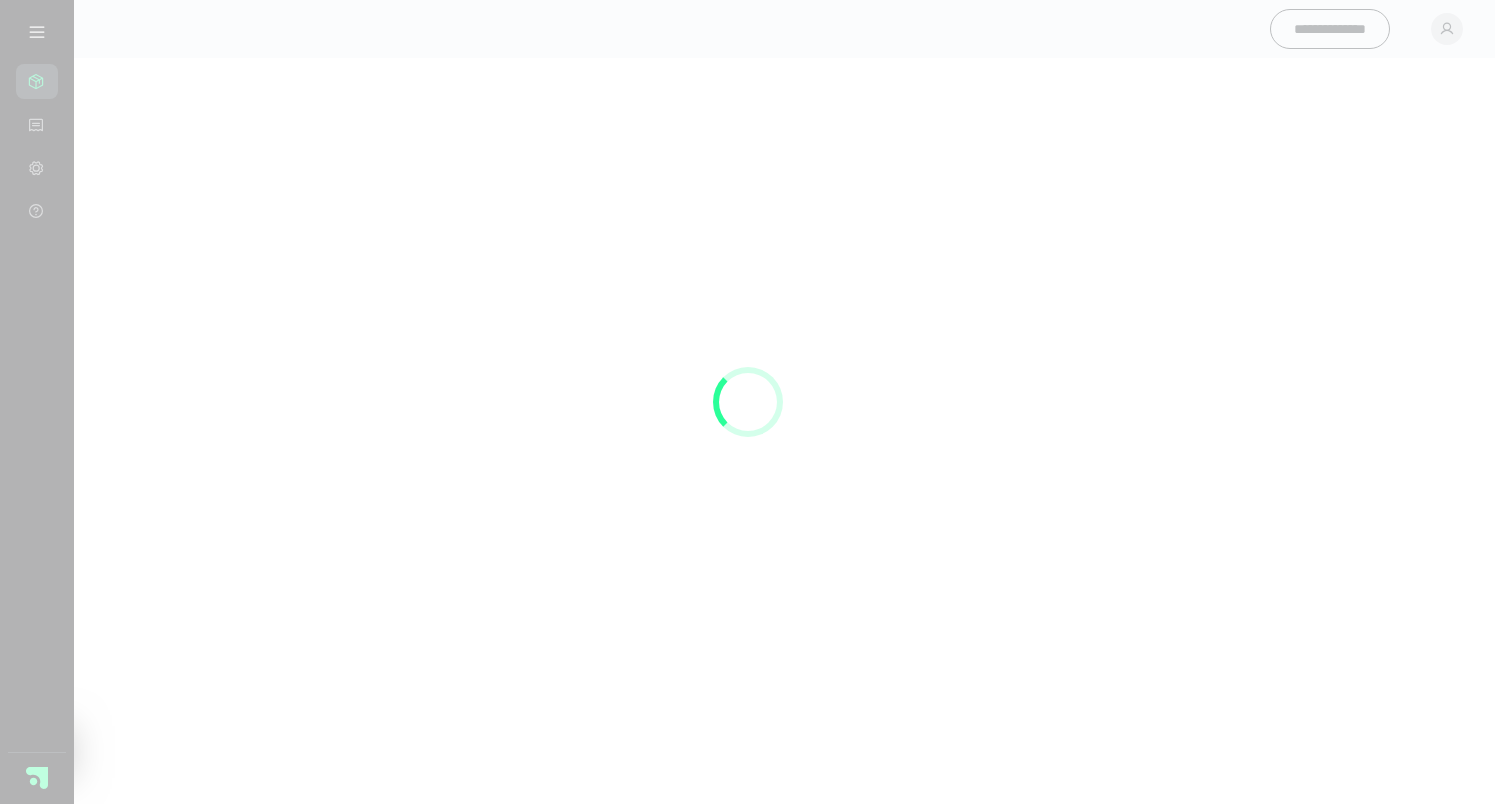 scroll, scrollTop: 0, scrollLeft: 0, axis: both 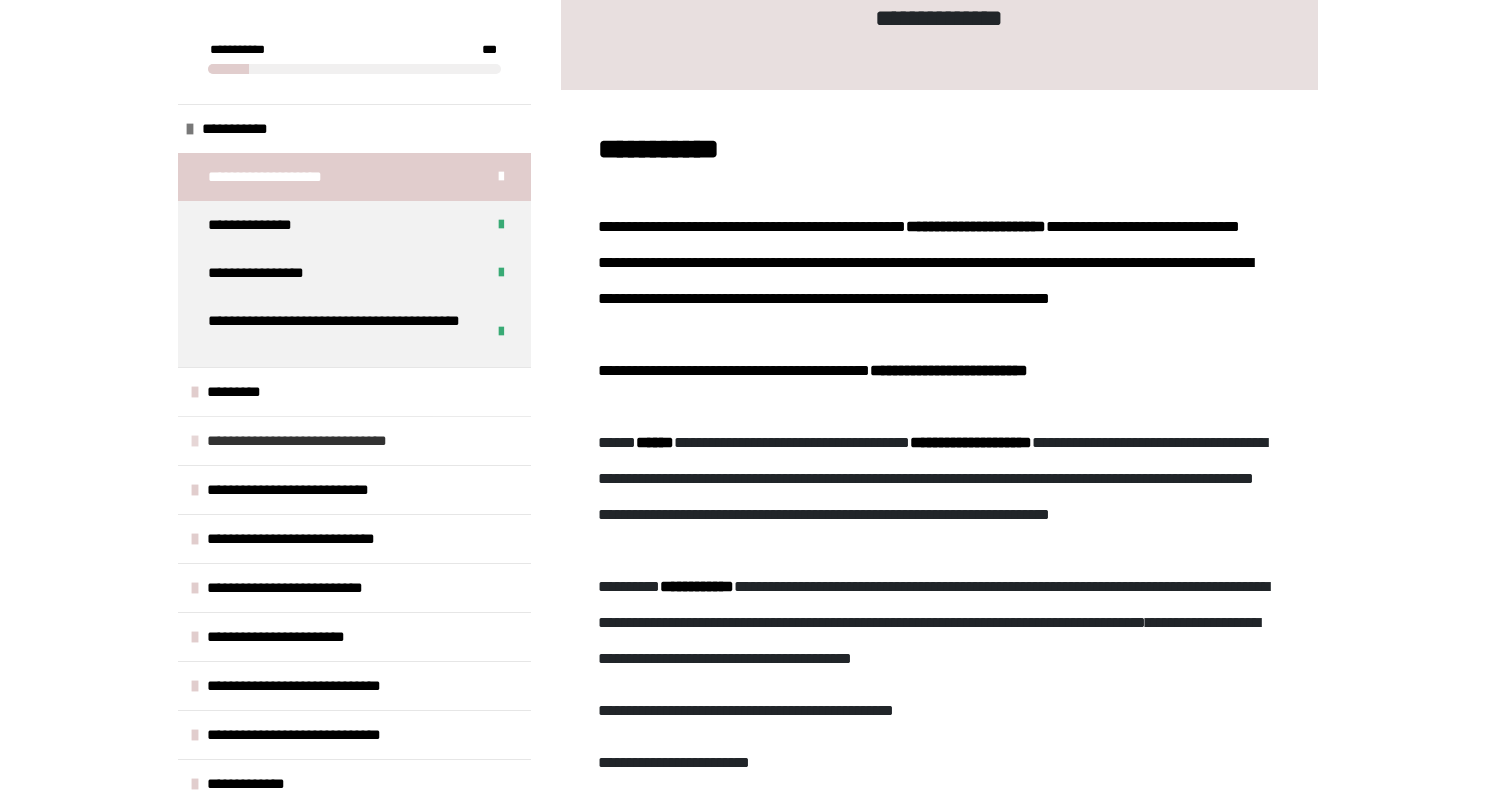 click on "**********" at bounding box center [316, 441] 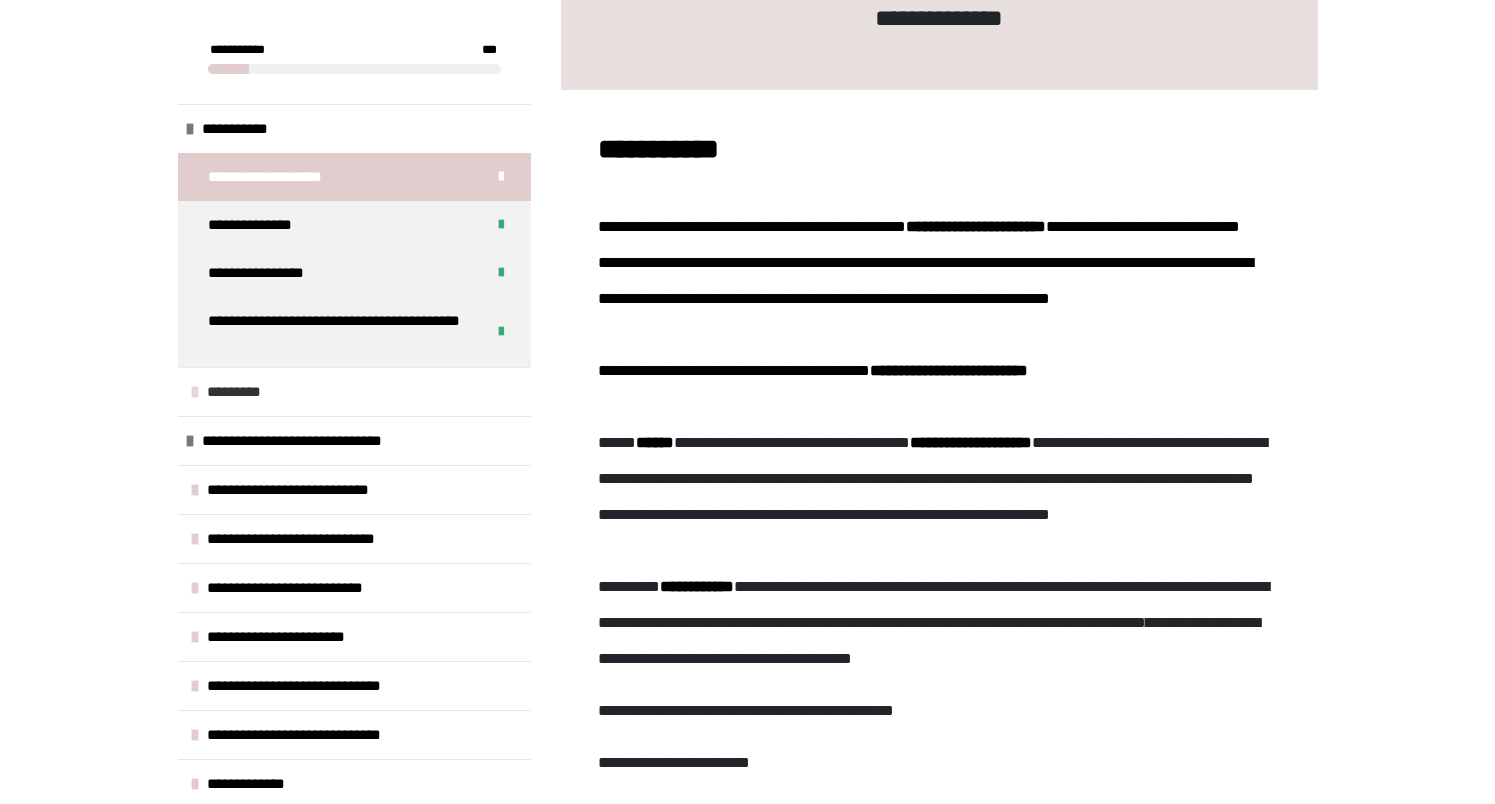 click on "*********" at bounding box center (242, 392) 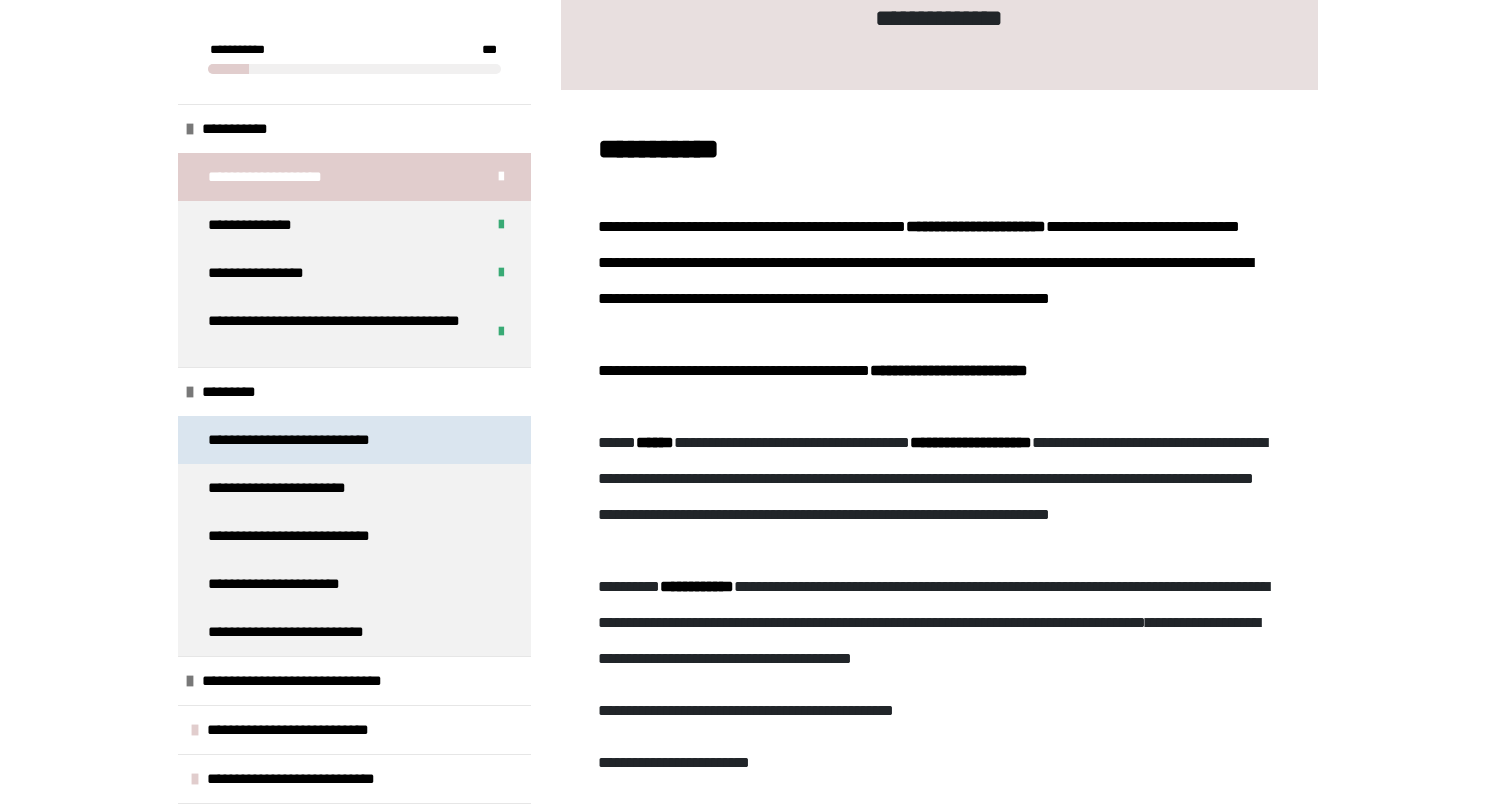 click on "**********" at bounding box center (310, 440) 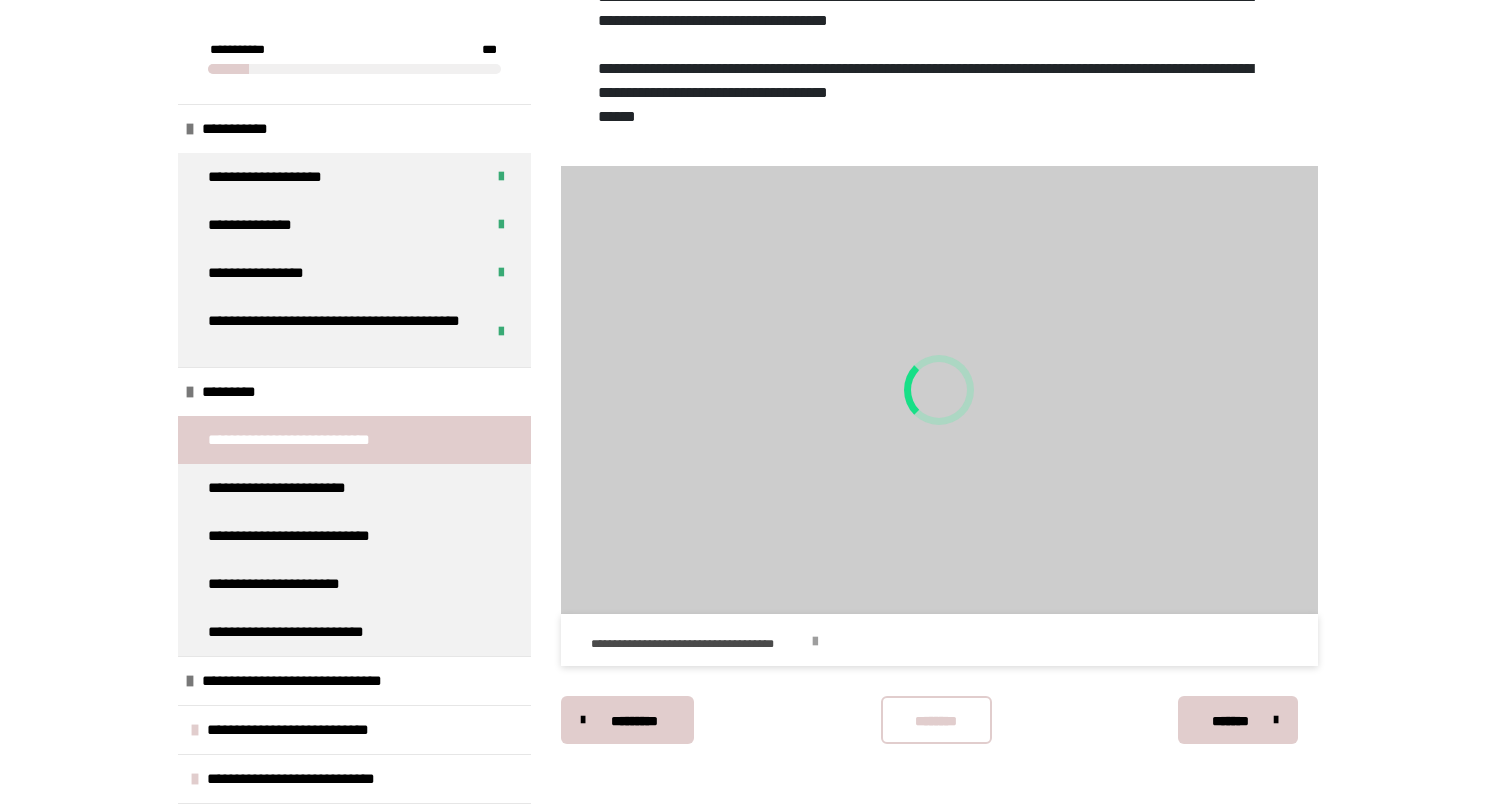 scroll, scrollTop: 635, scrollLeft: 0, axis: vertical 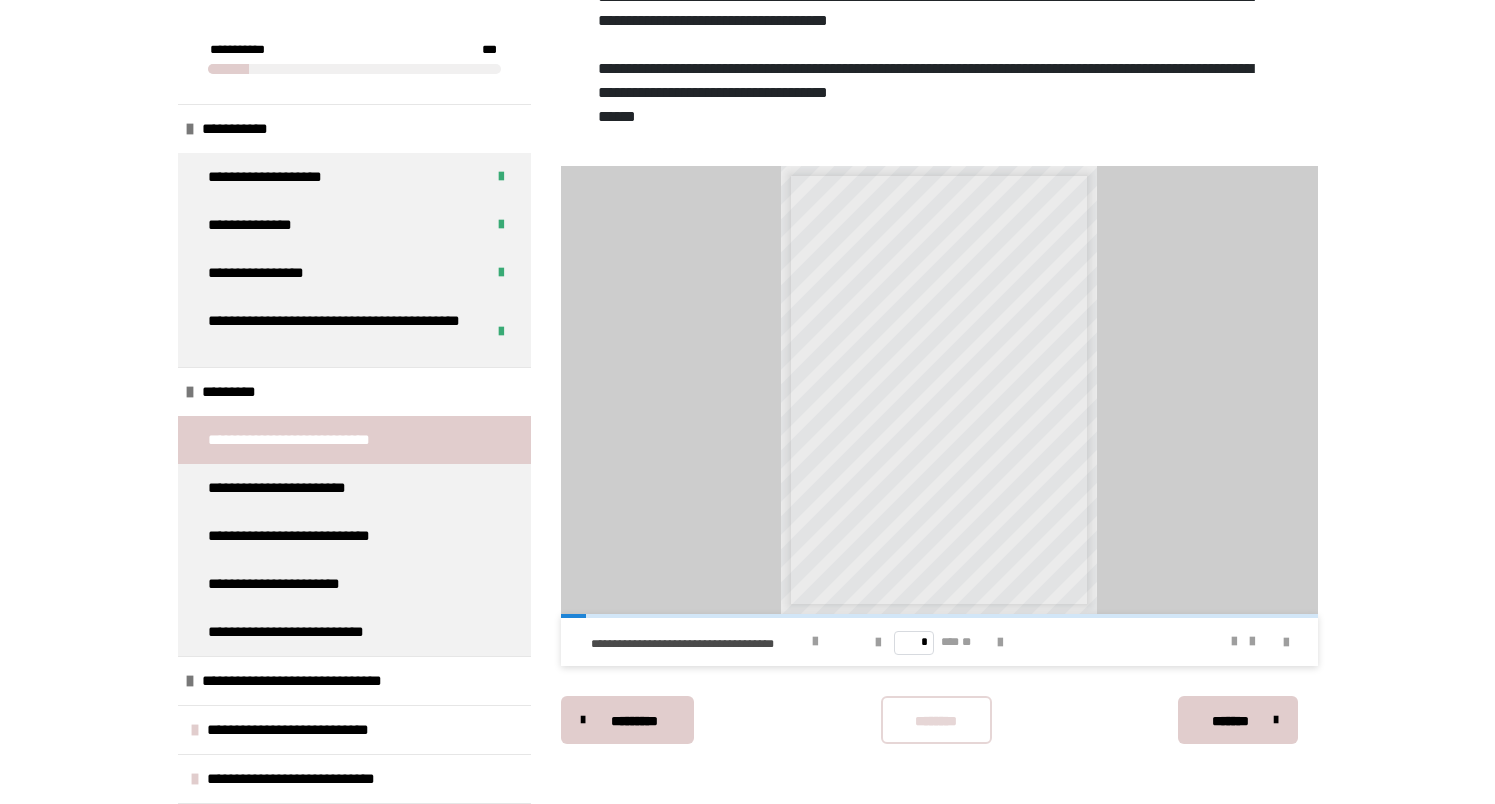 click on "********" at bounding box center [936, 721] 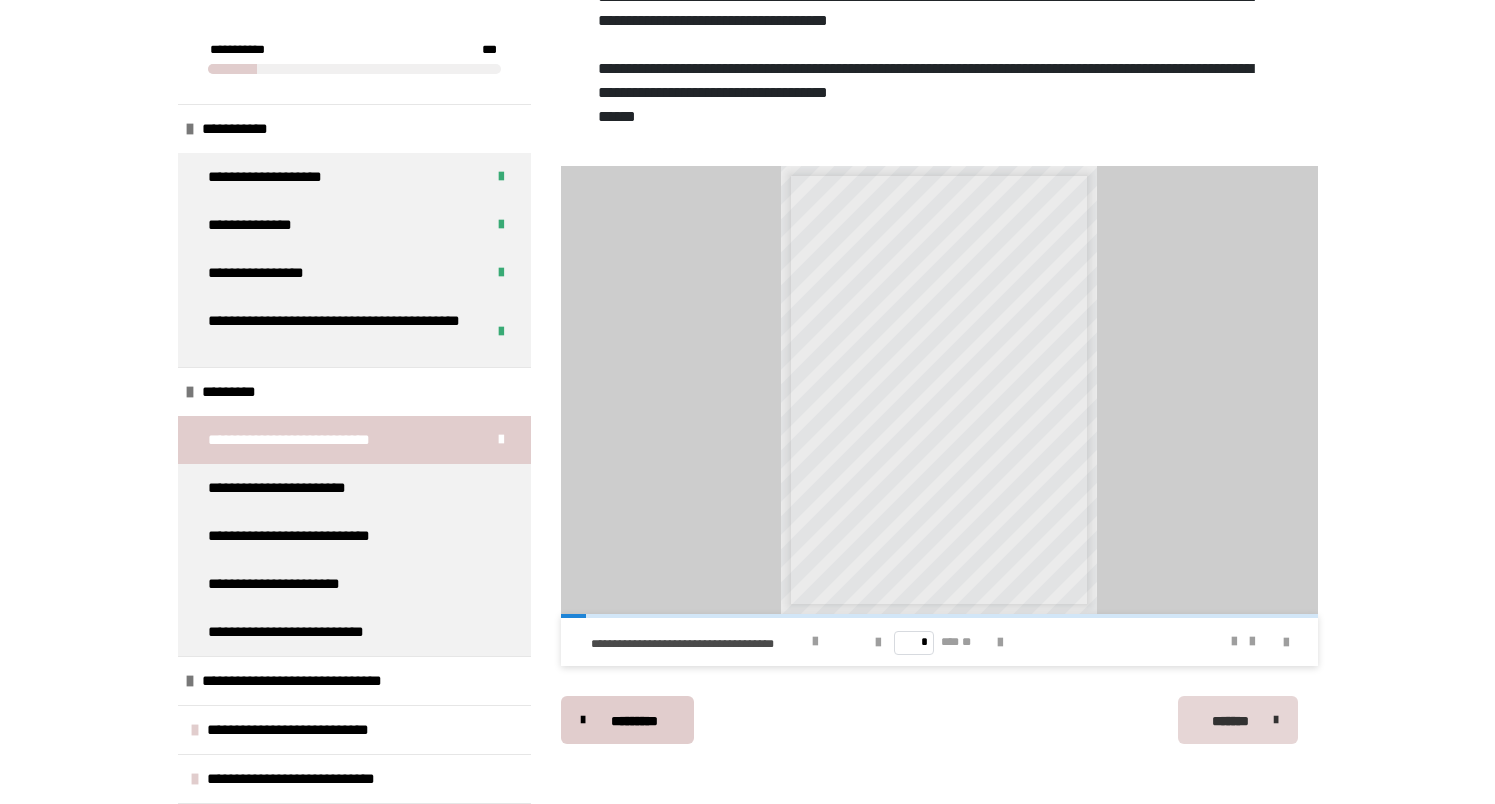 click on "*******" at bounding box center (1230, 721) 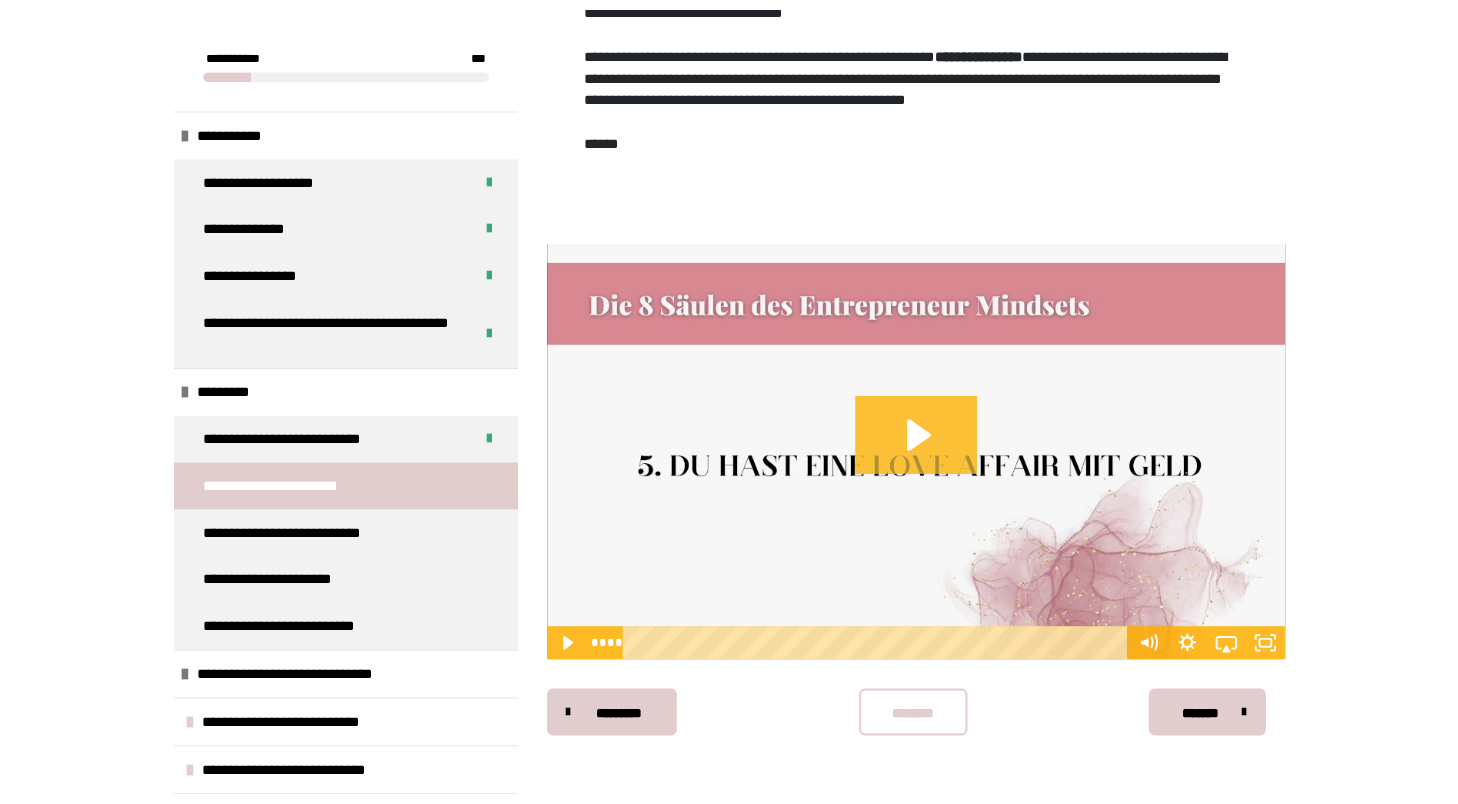 scroll, scrollTop: 693, scrollLeft: 0, axis: vertical 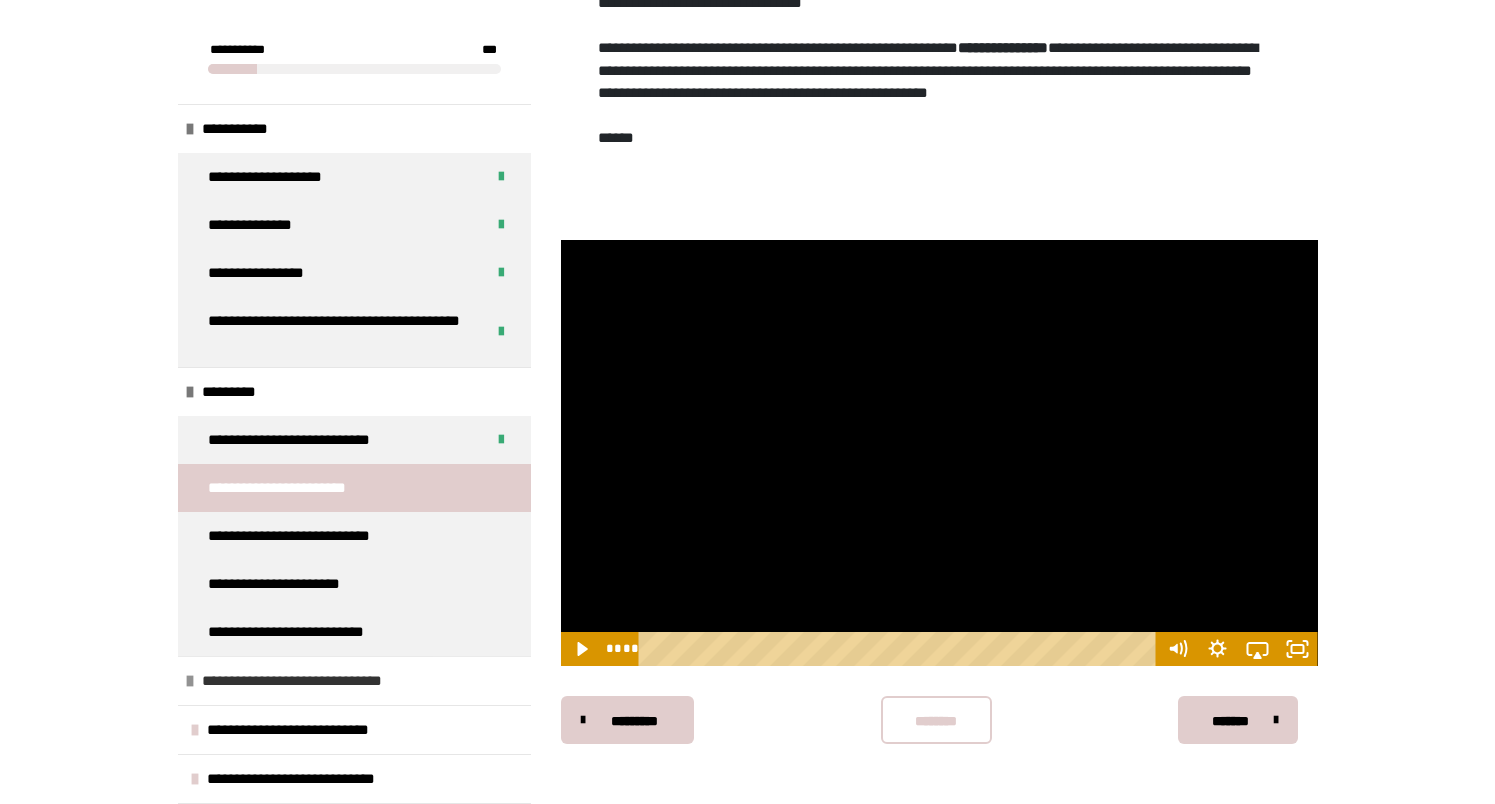 drag, startPoint x: 797, startPoint y: 652, endPoint x: 508, endPoint y: 658, distance: 289.0623 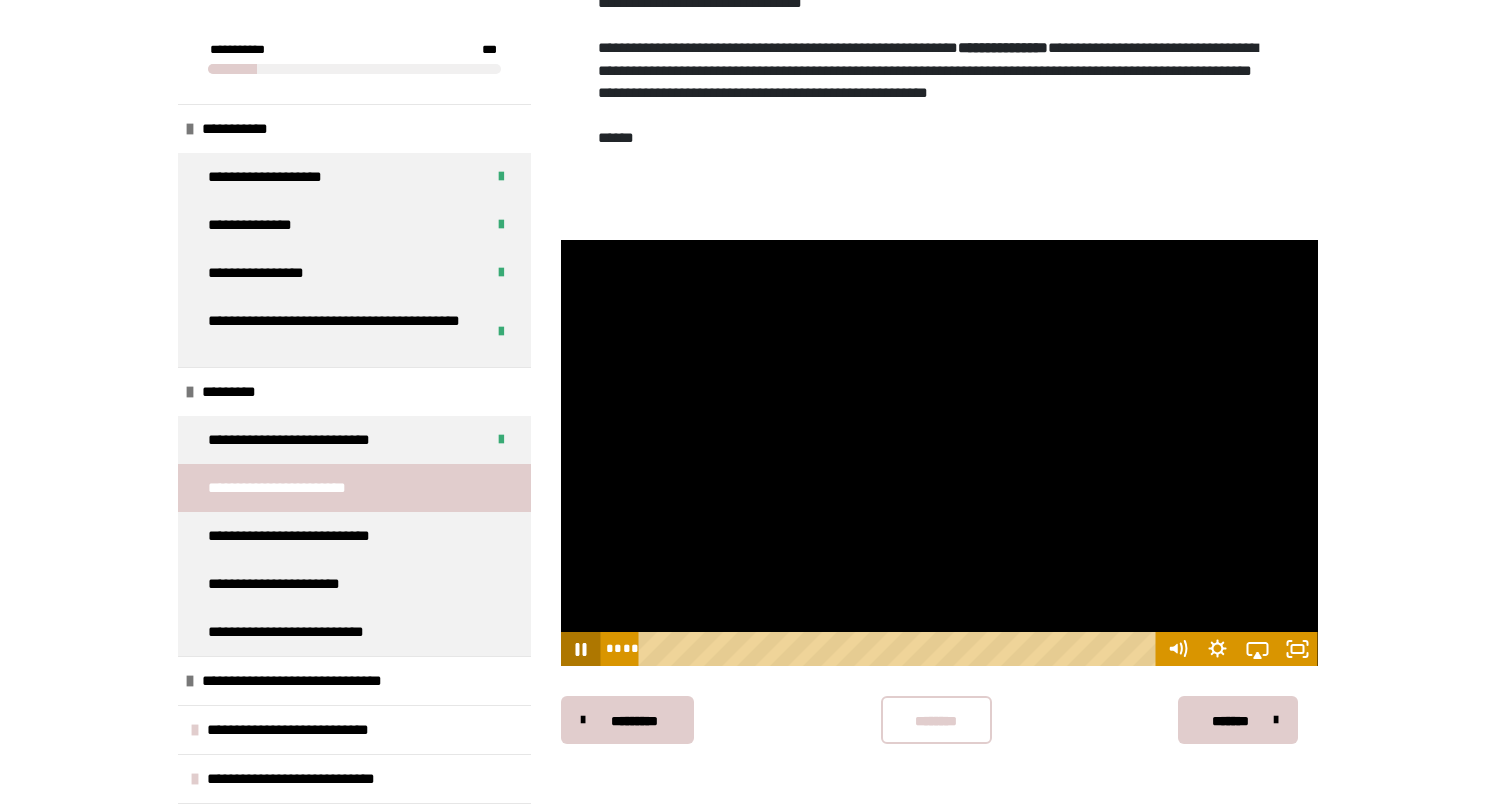 click 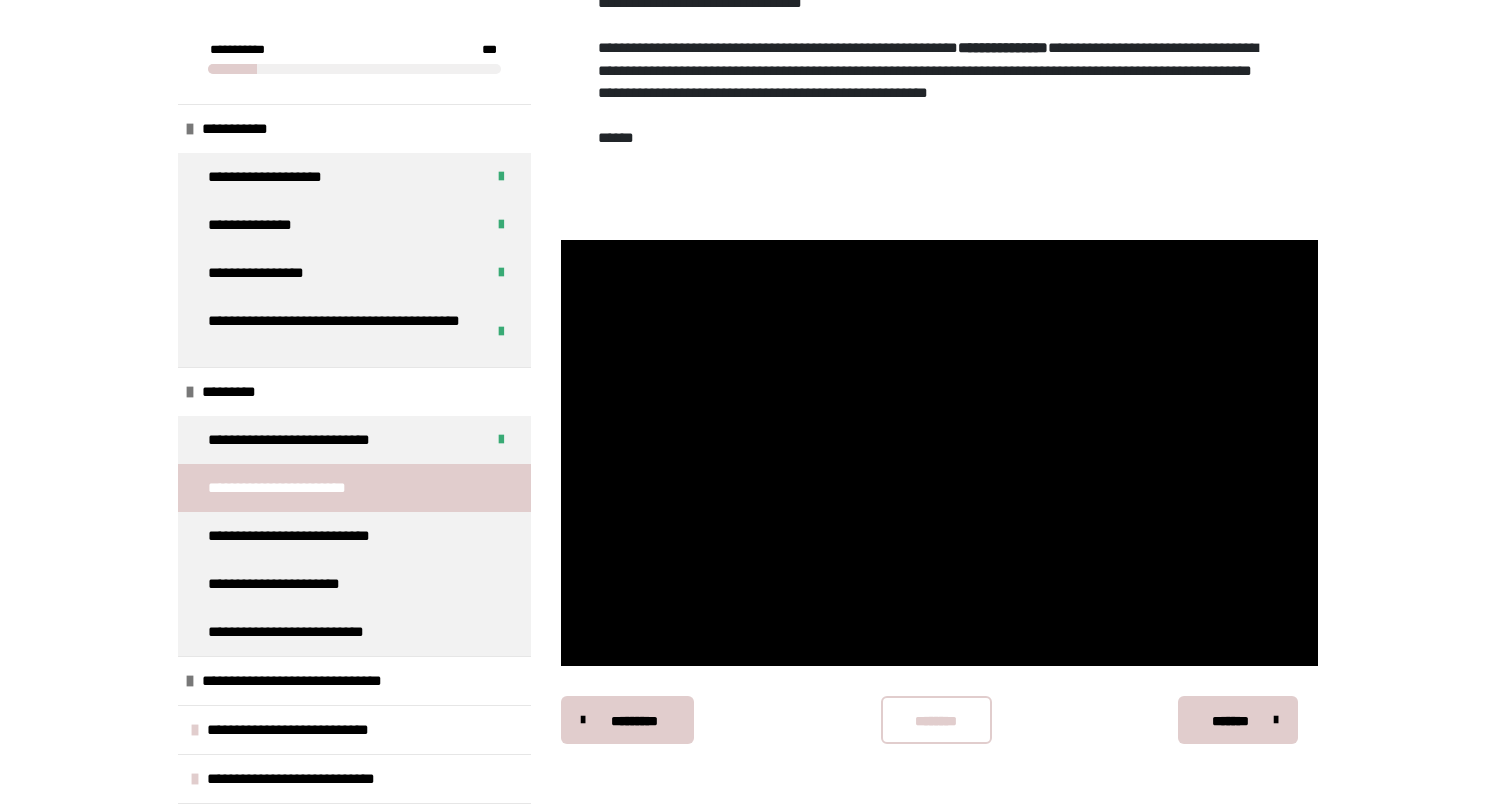 type 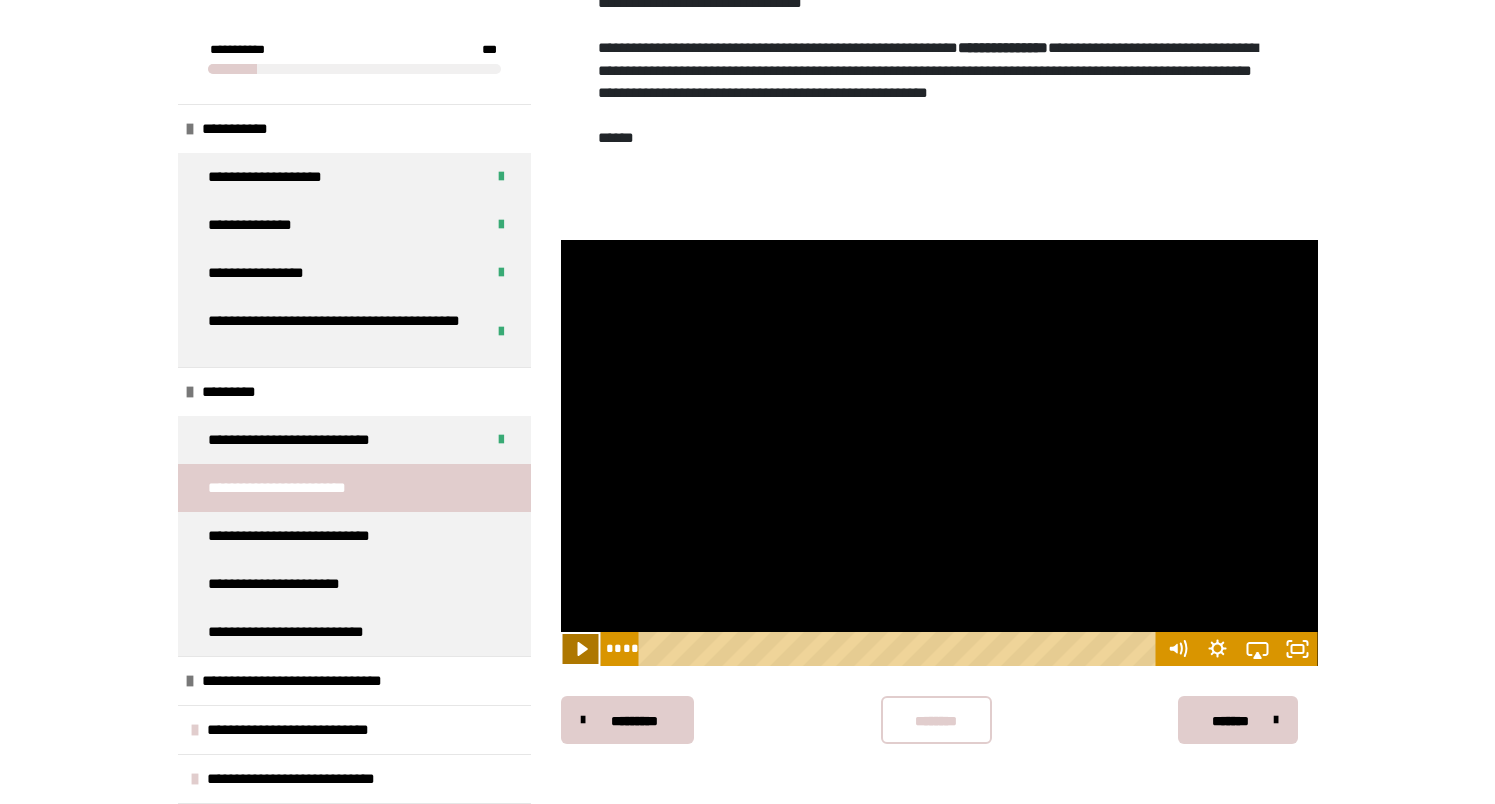 click 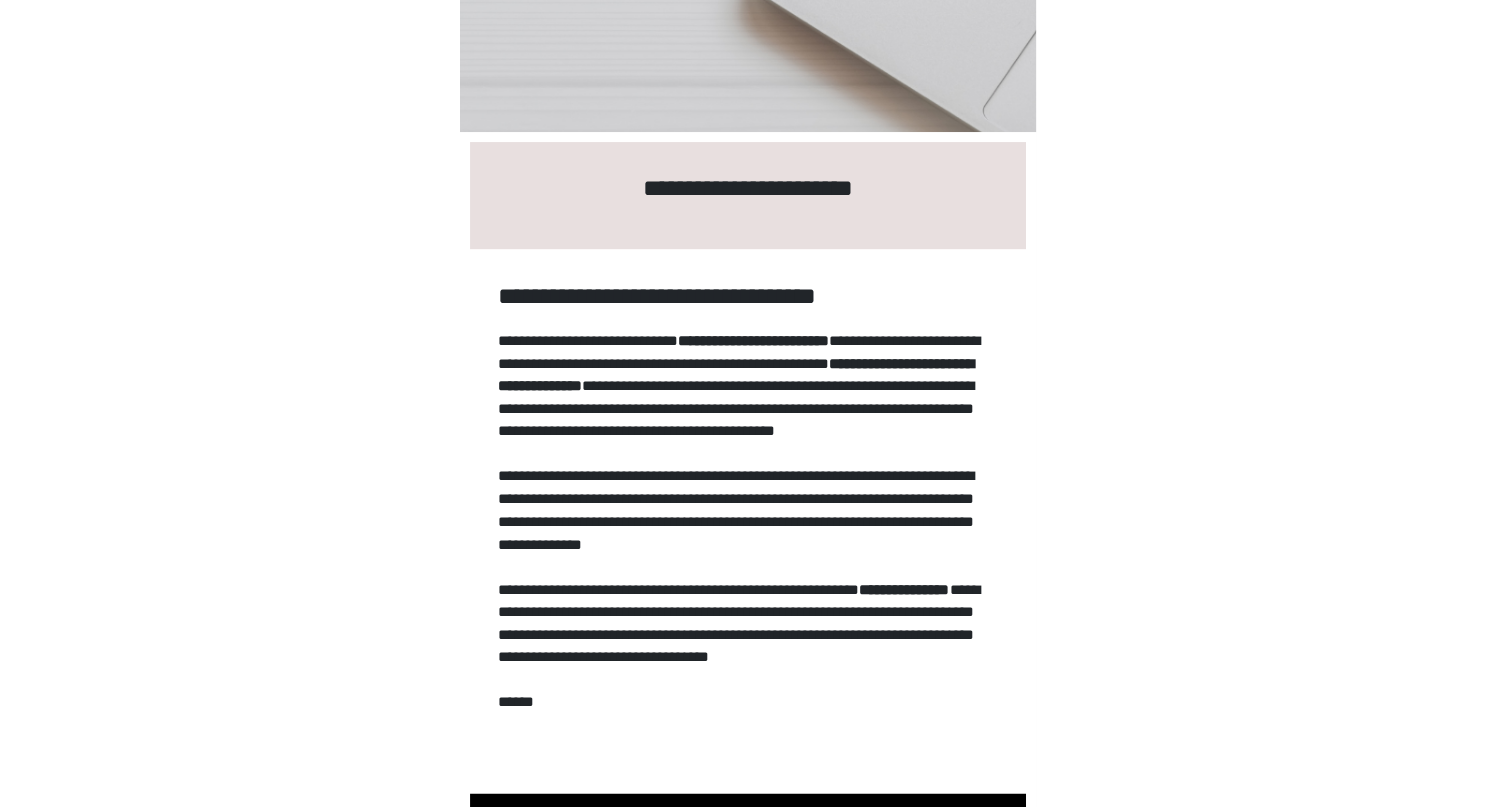 scroll, scrollTop: 152, scrollLeft: 0, axis: vertical 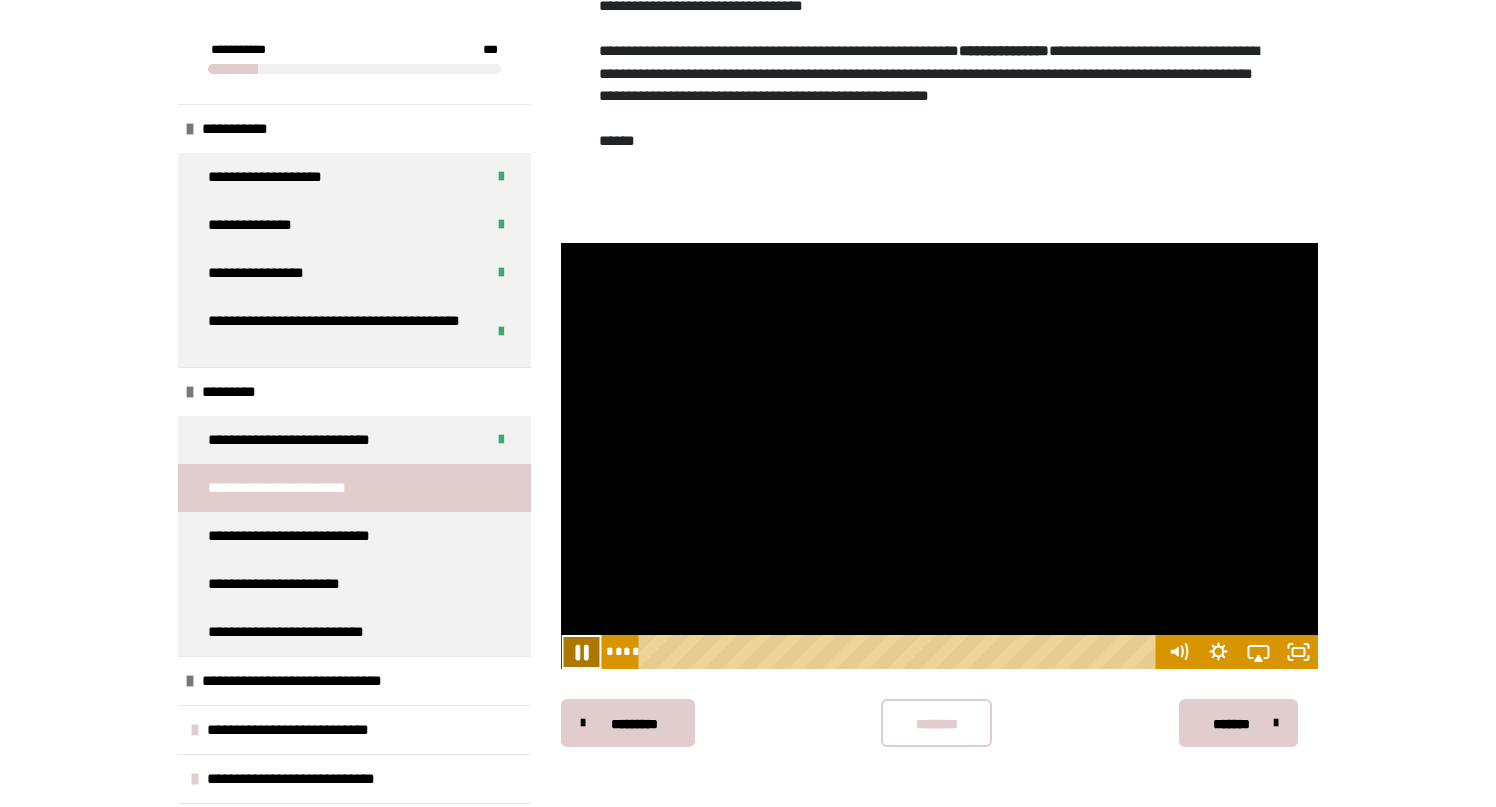 click 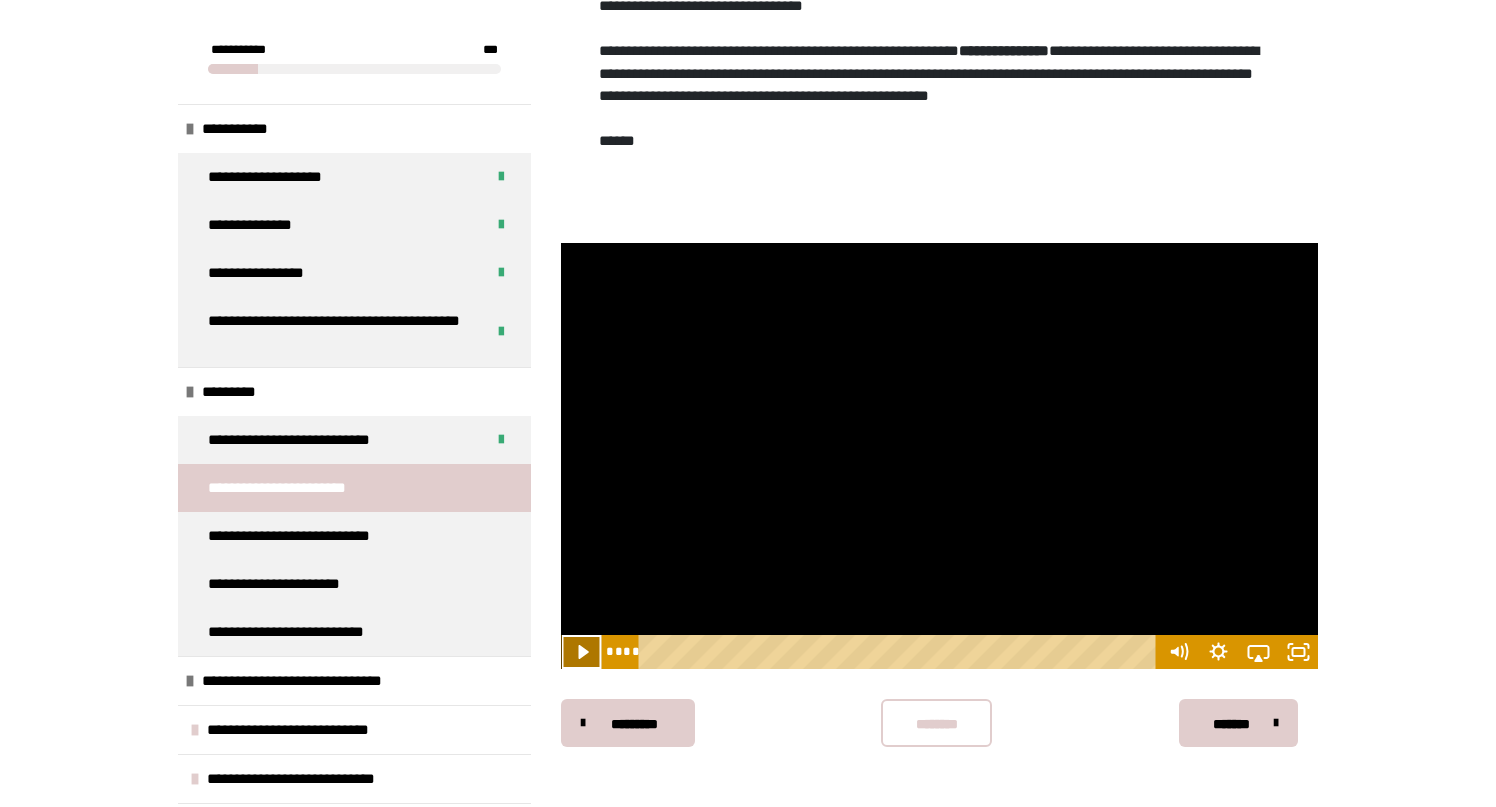 click 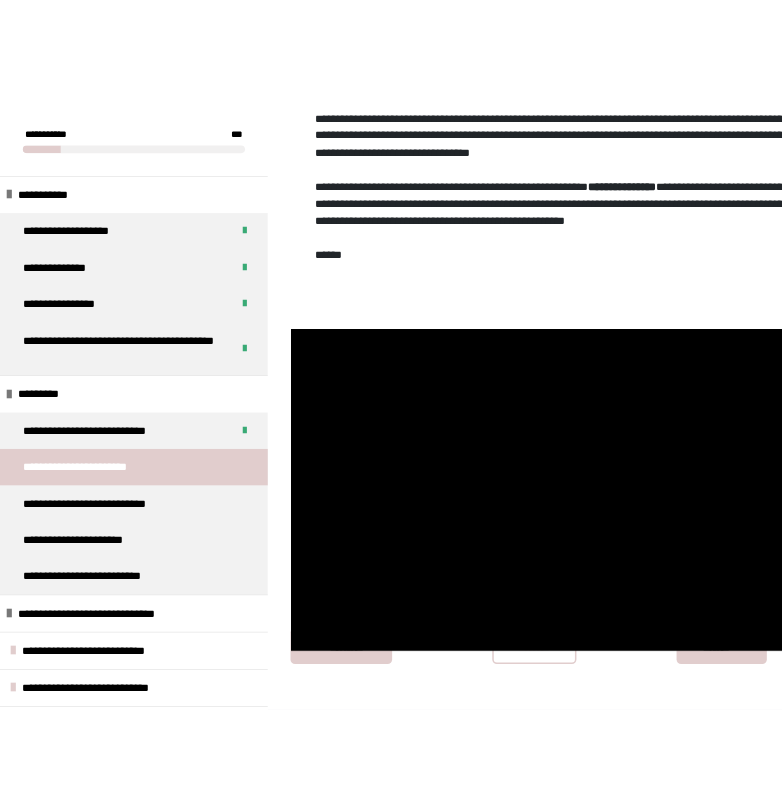 scroll, scrollTop: 649, scrollLeft: 0, axis: vertical 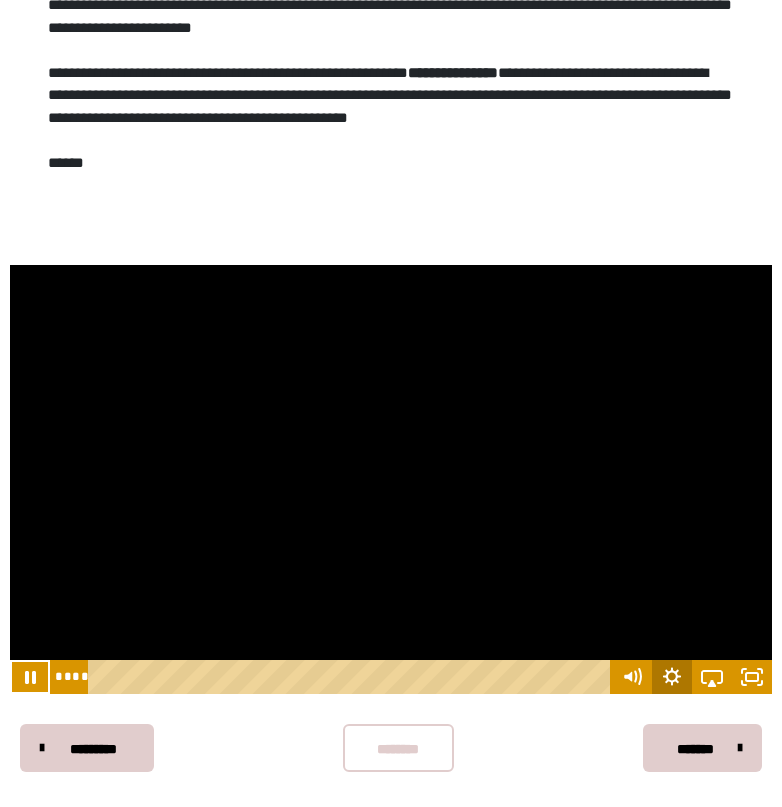 click 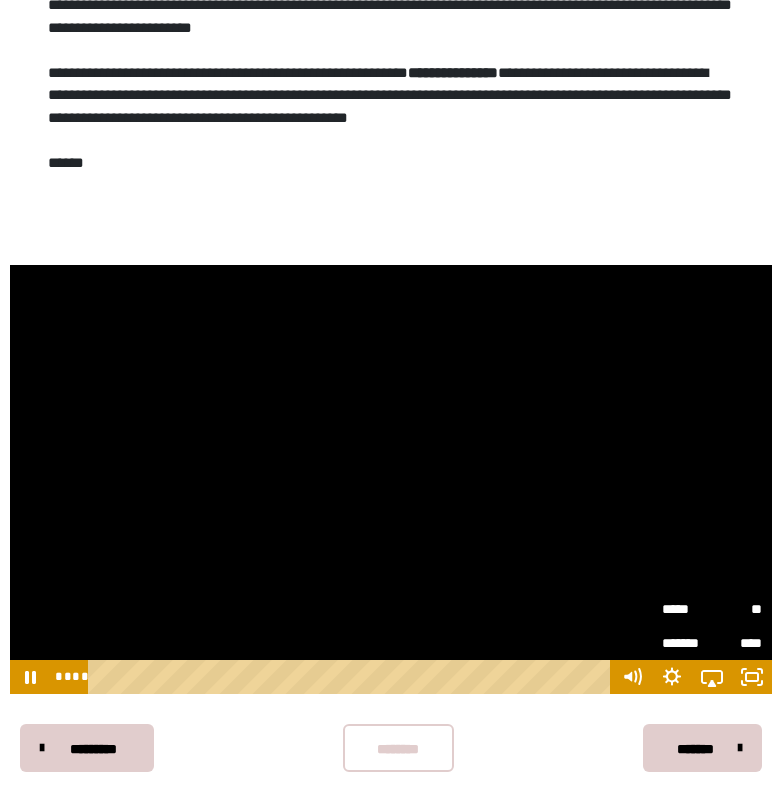 click on "*****" at bounding box center [687, 609] 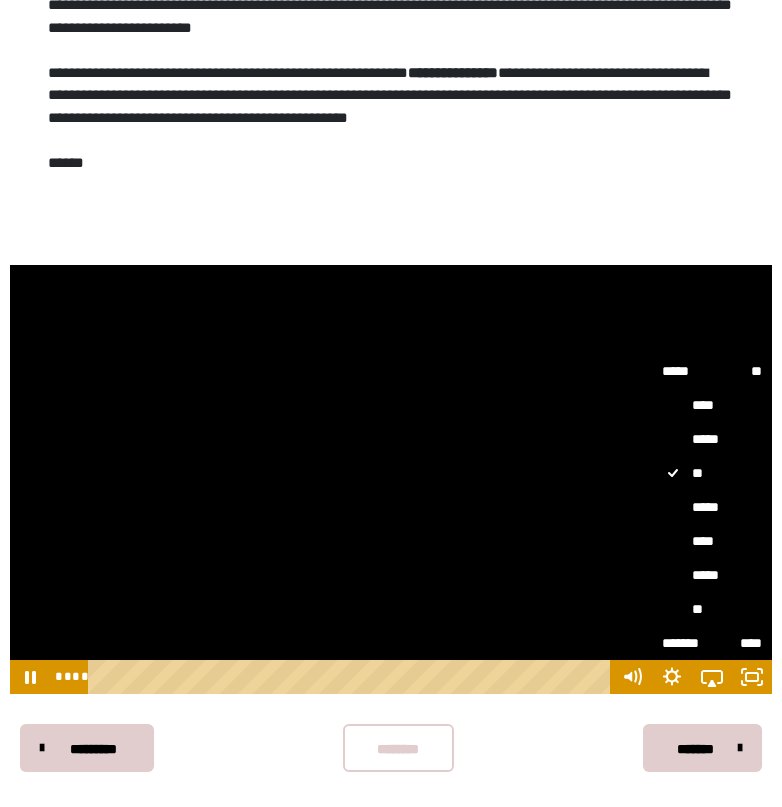 click on "****" at bounding box center (712, 541) 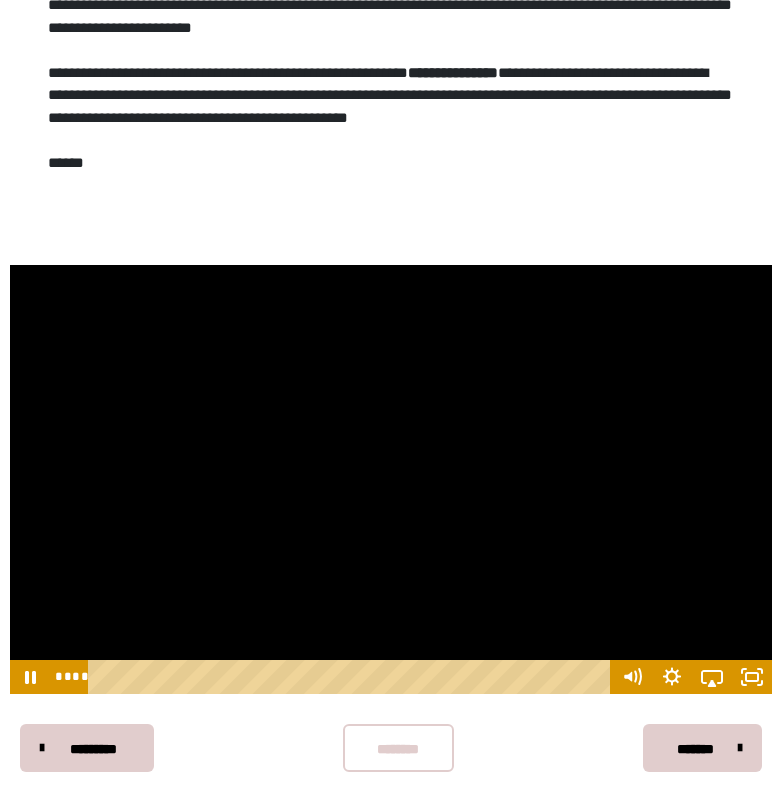 click at bounding box center [391, 479] 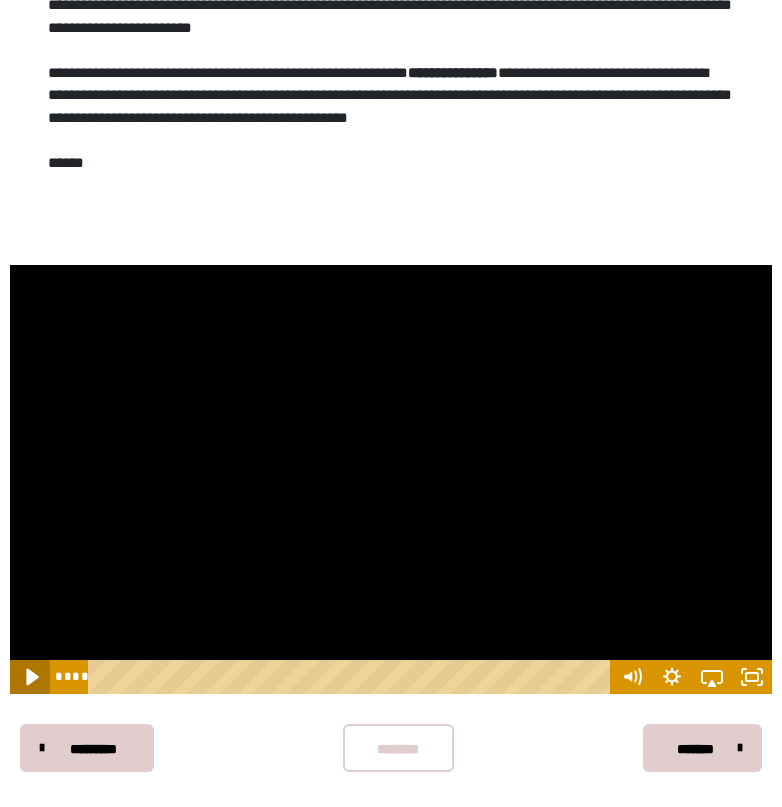 click 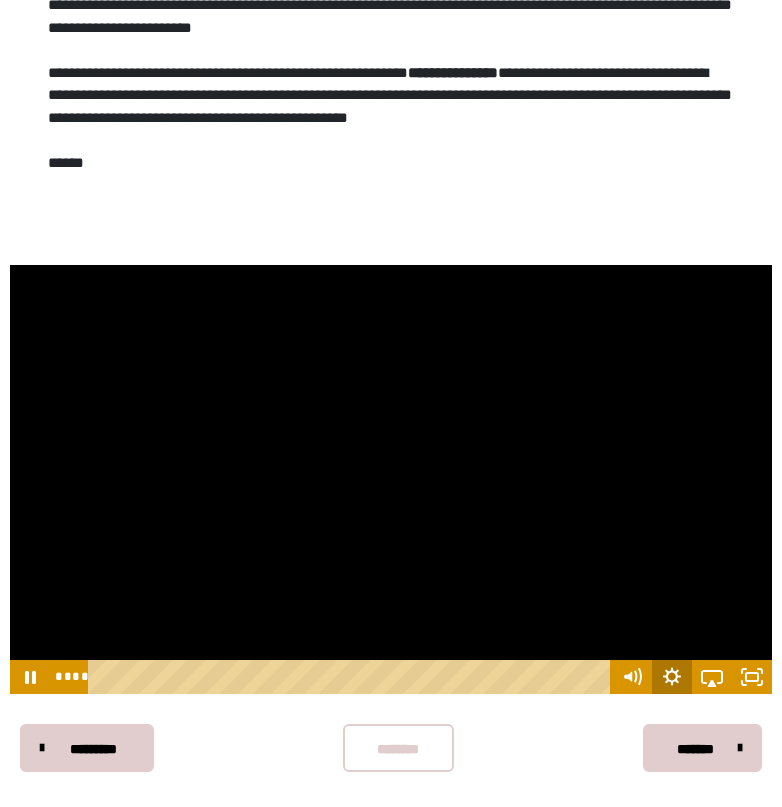 click 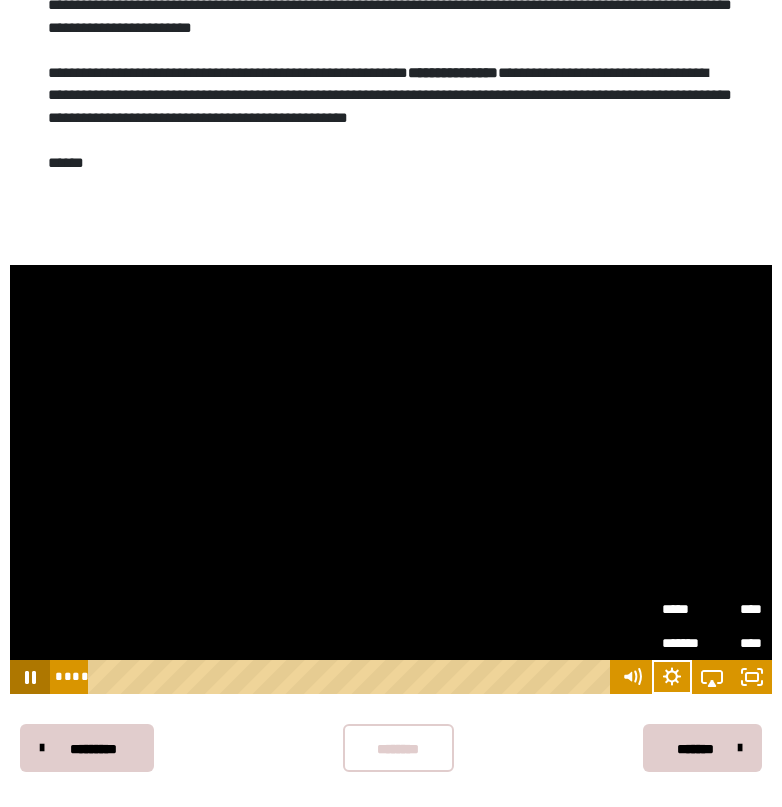 click 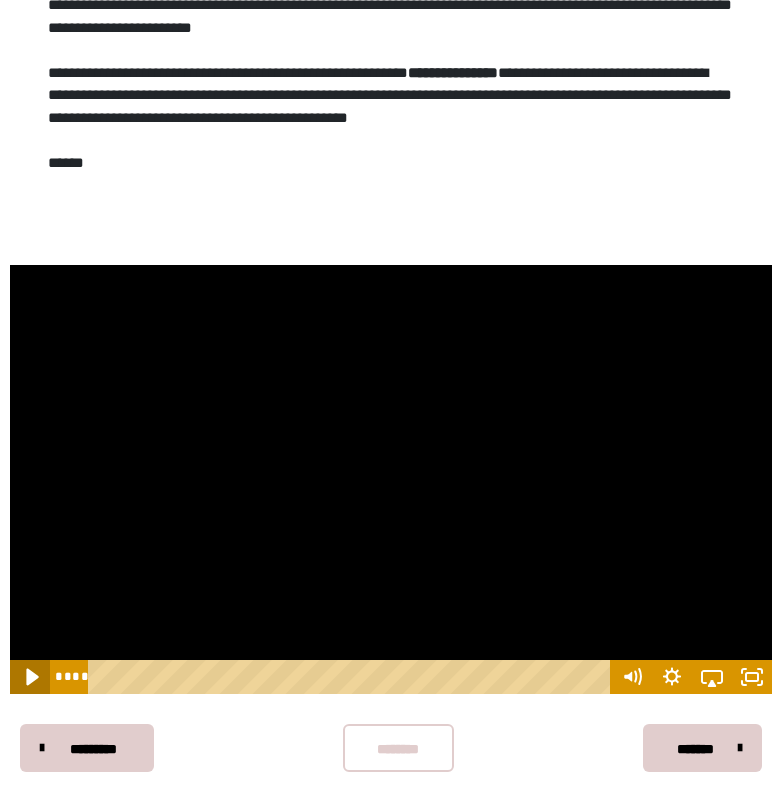 click 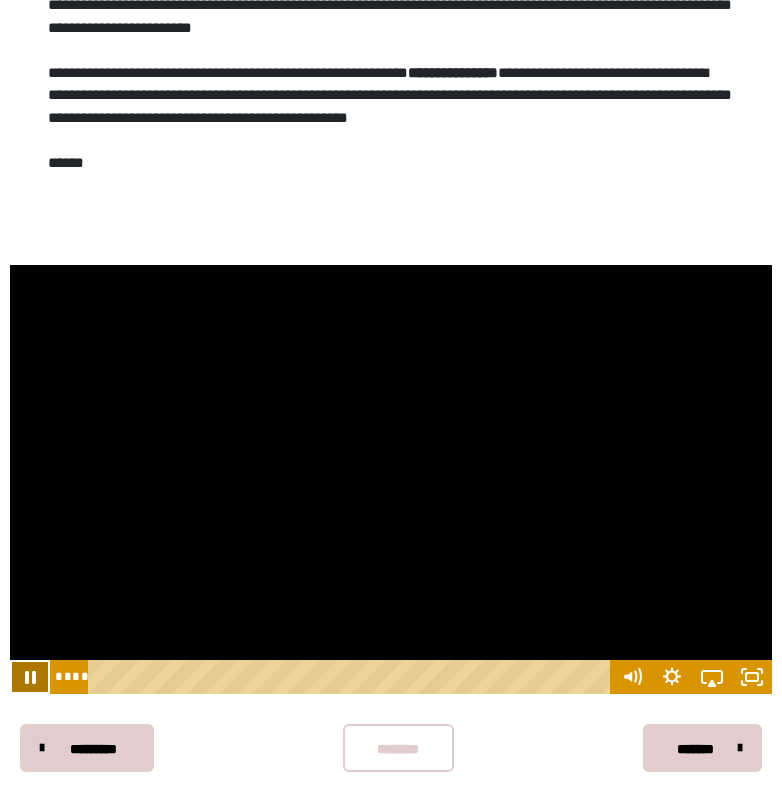 click 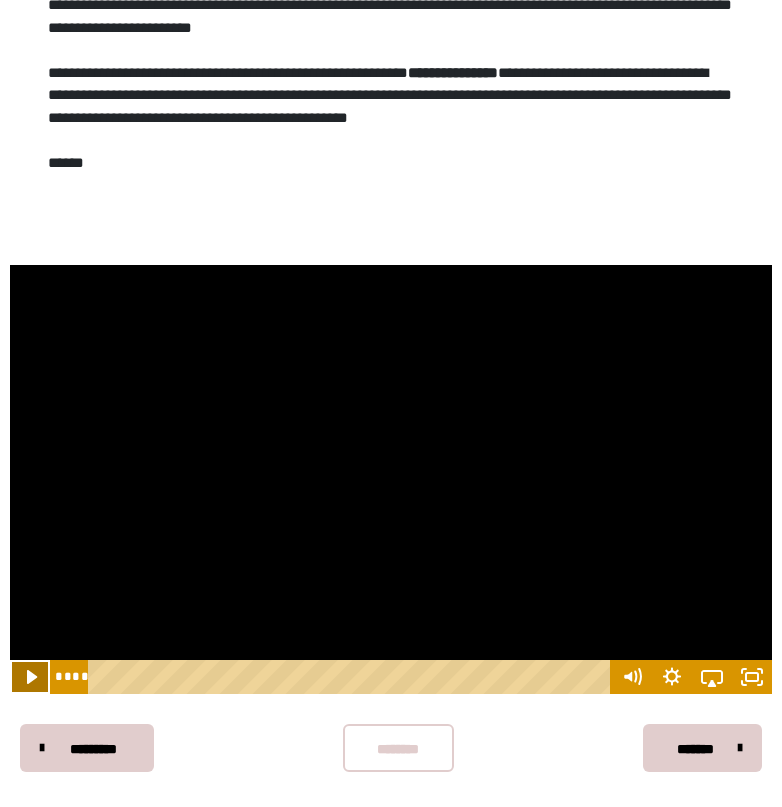 click 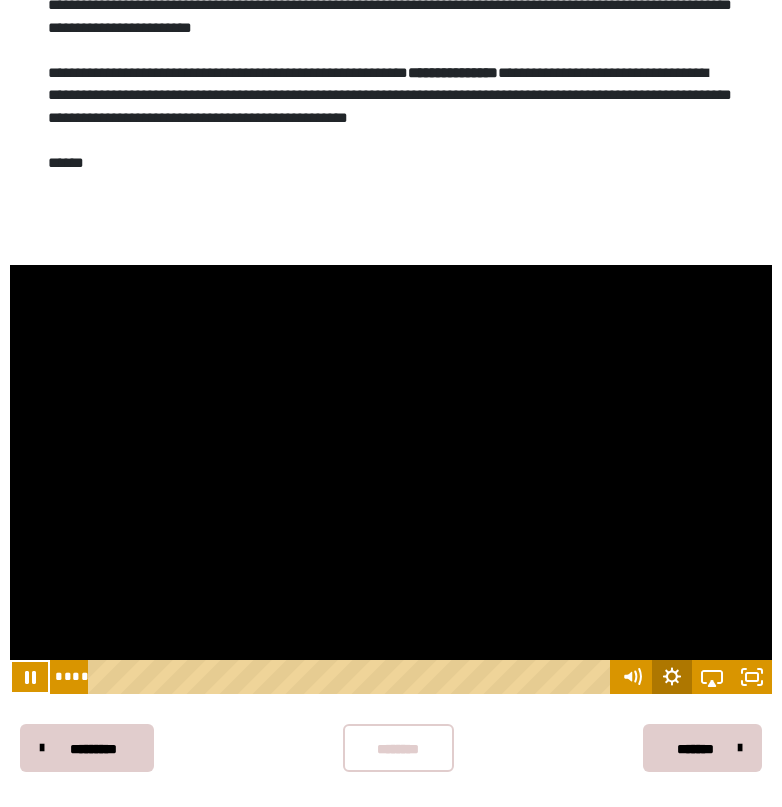click 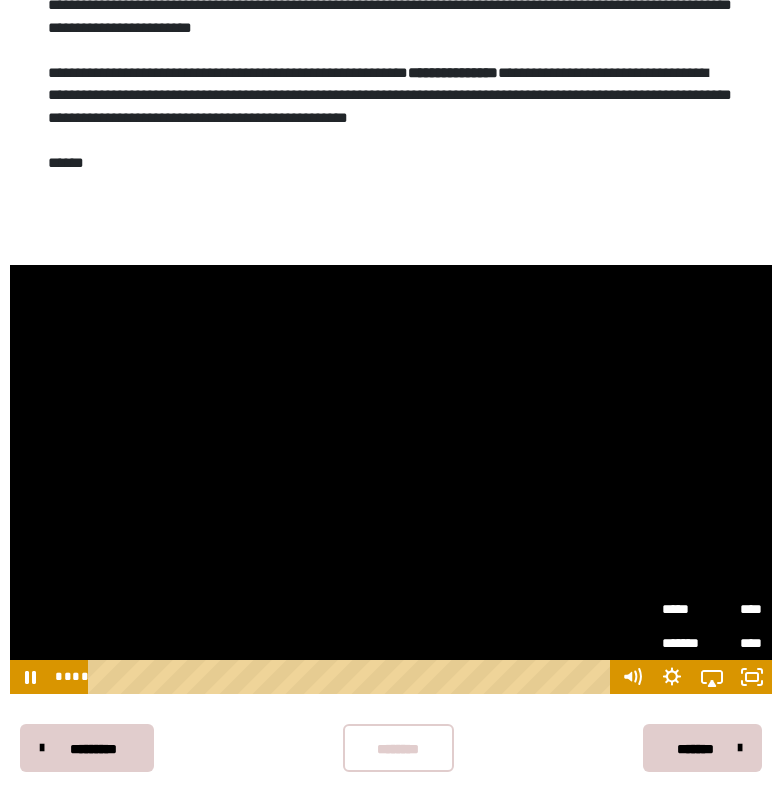 click on "****" at bounding box center [737, 604] 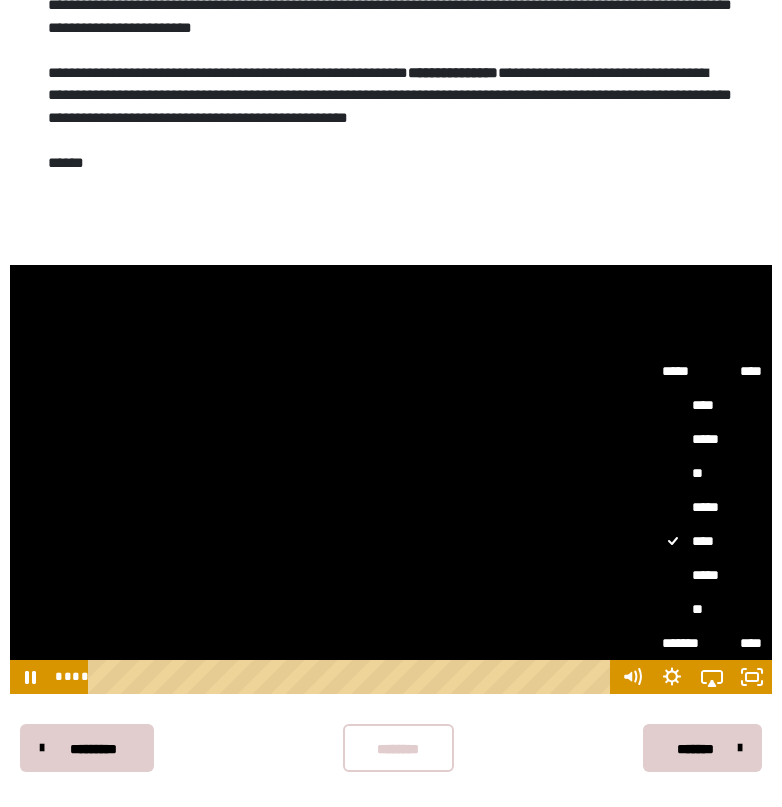 click on "**" at bounding box center [712, 473] 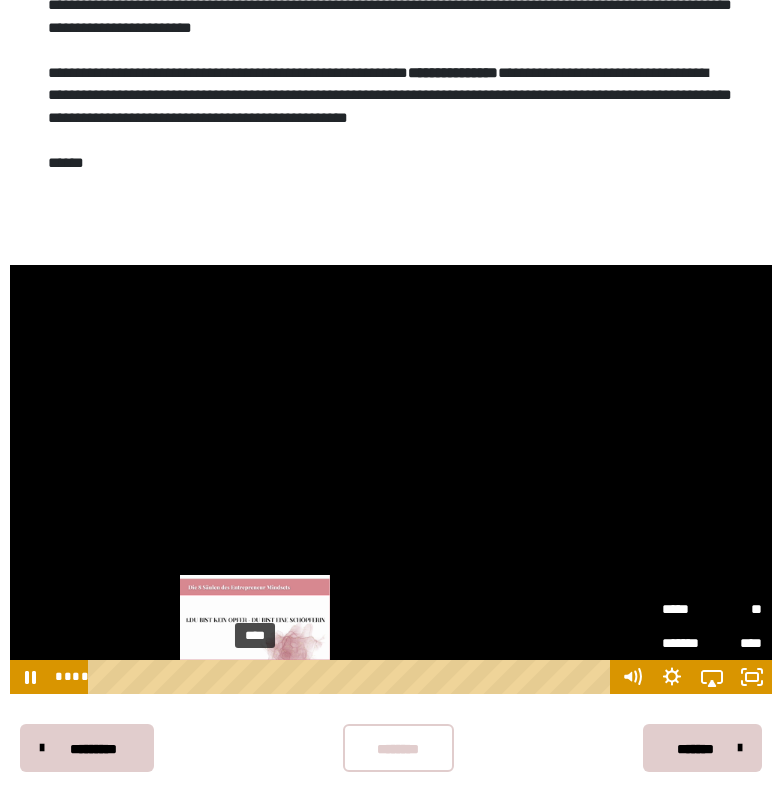 click on "****" at bounding box center (352, 677) 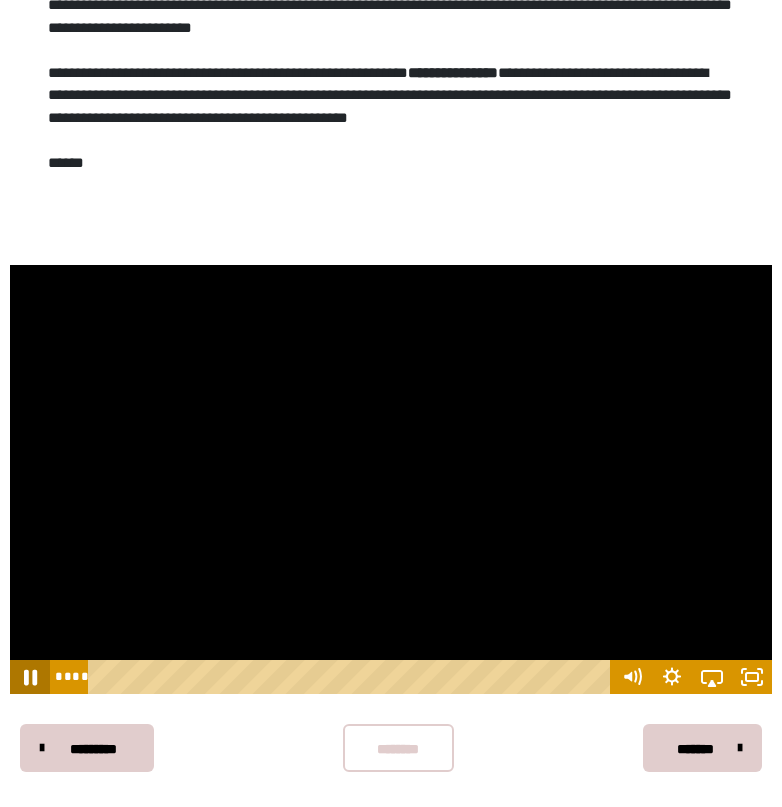 click 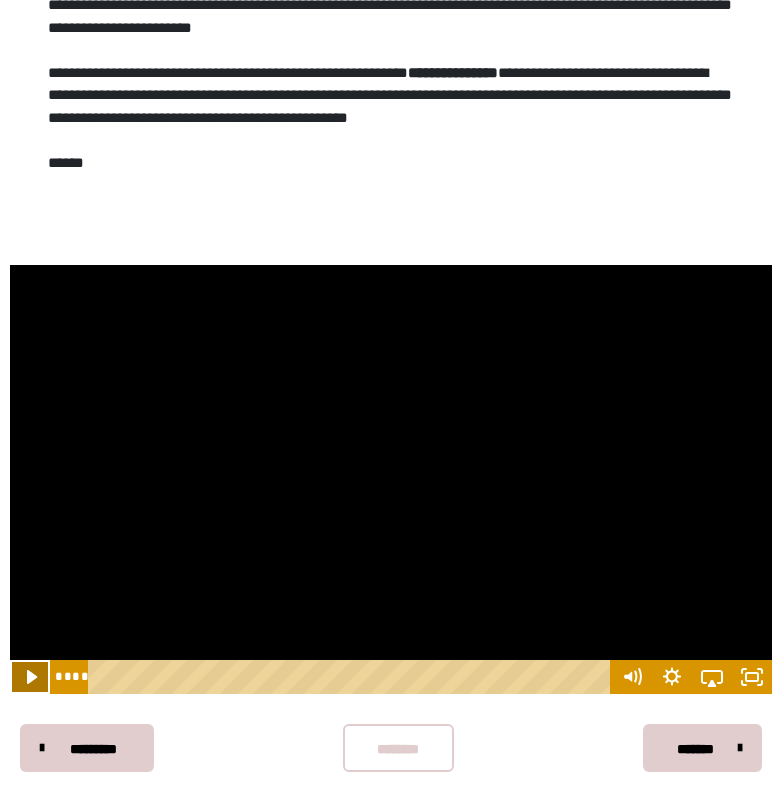 click 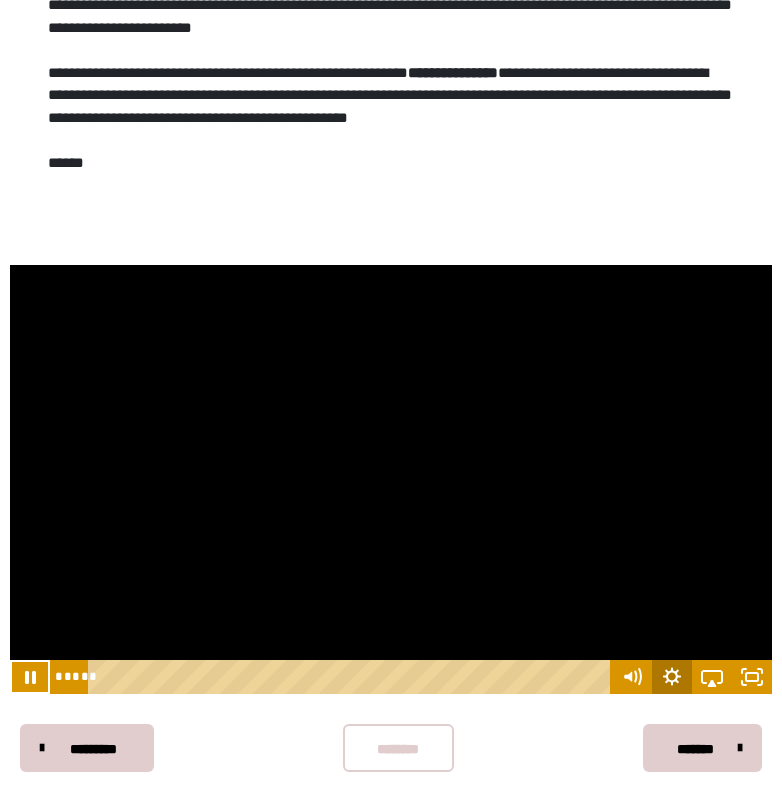click 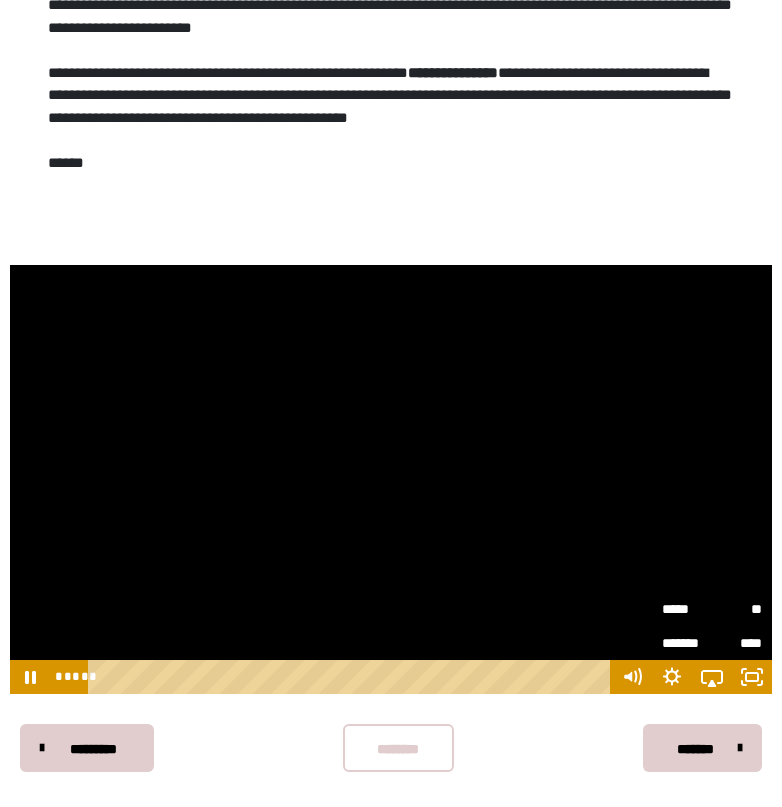 click on "*****" at bounding box center (687, 609) 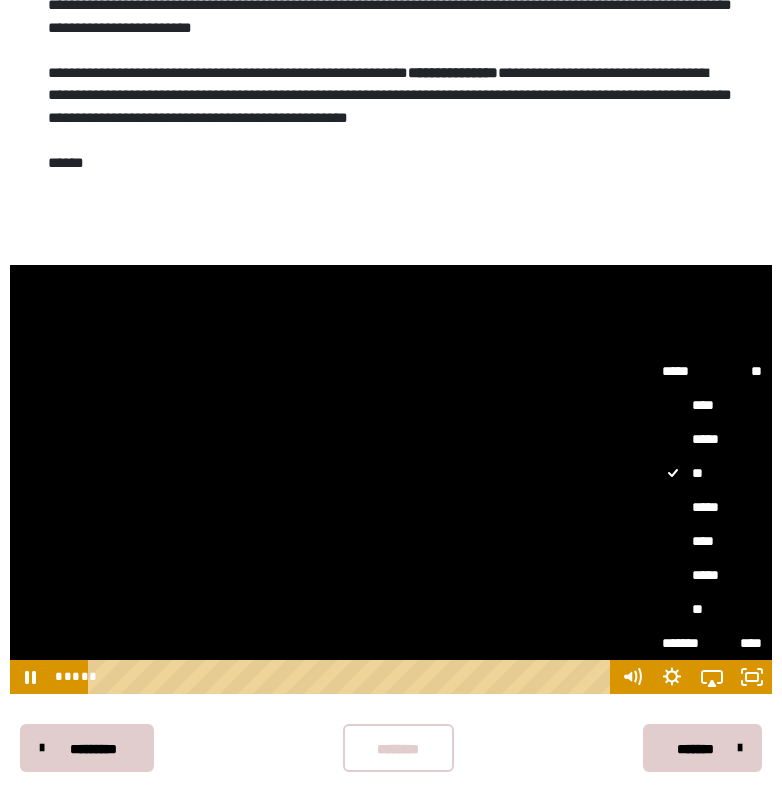 click on "*****" at bounding box center (712, 507) 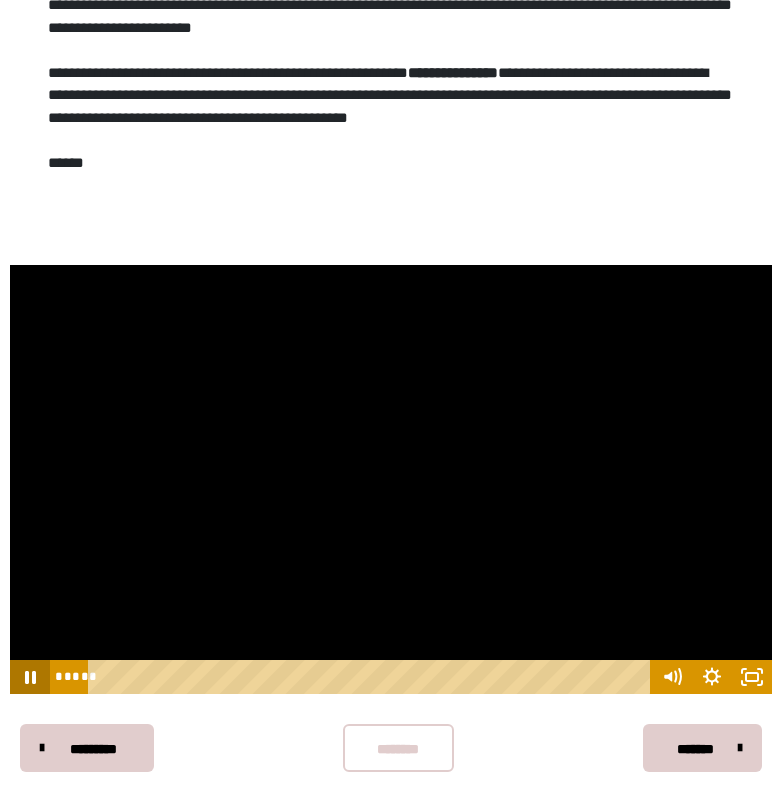 click 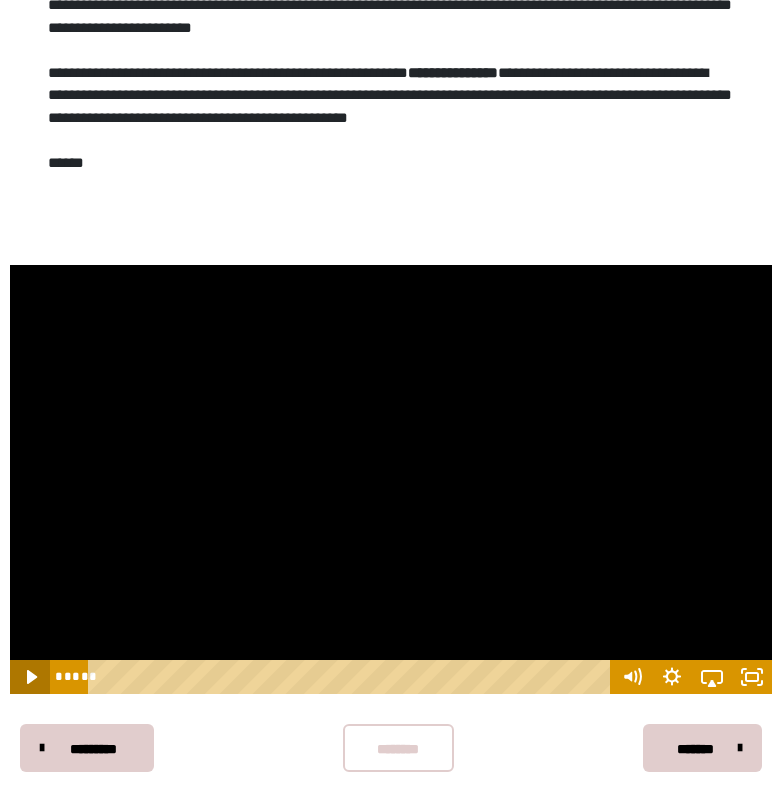 click 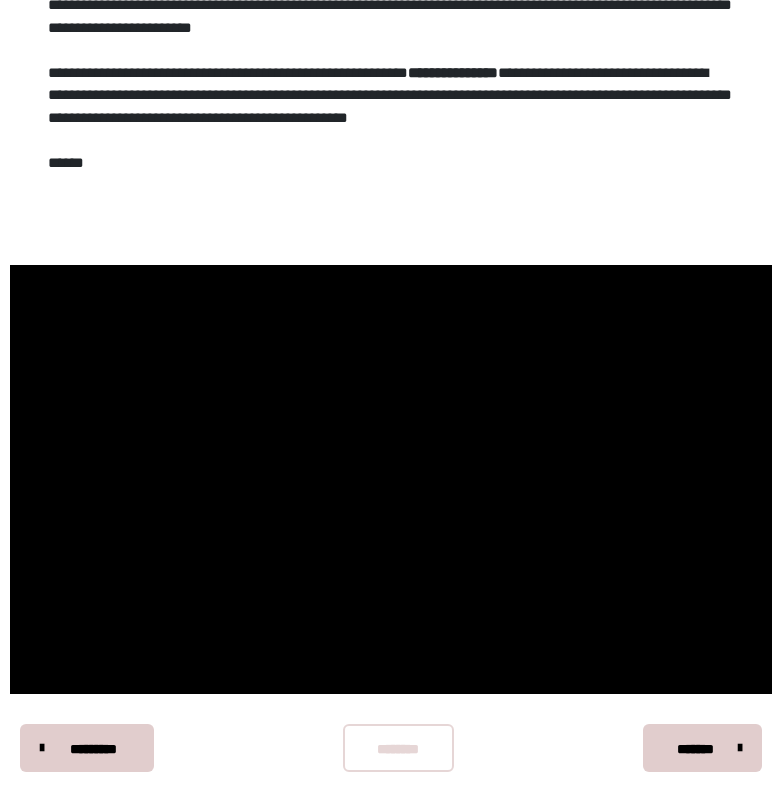 click on "********" at bounding box center [398, 749] 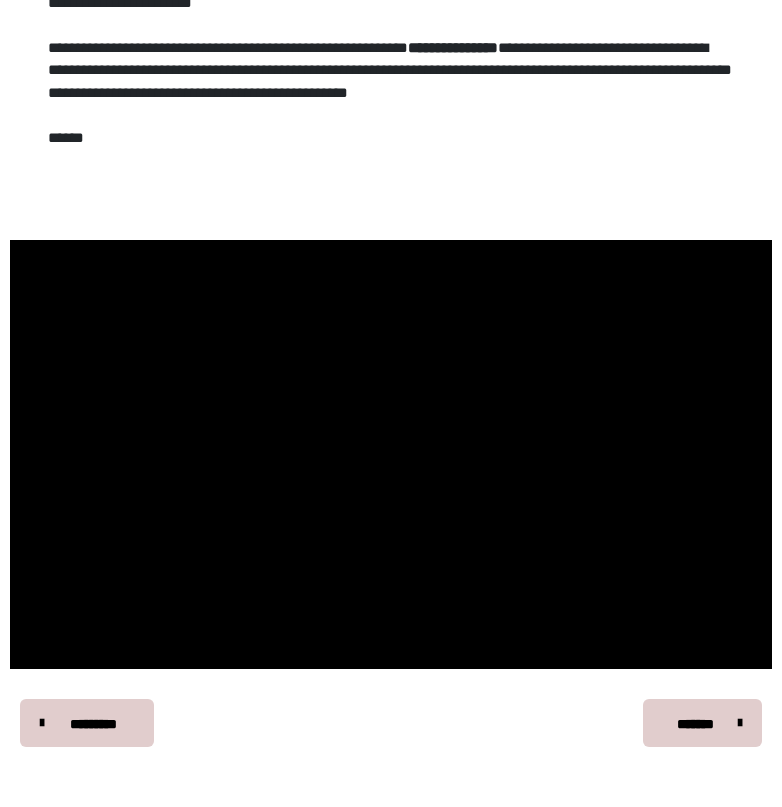 scroll, scrollTop: 674, scrollLeft: 0, axis: vertical 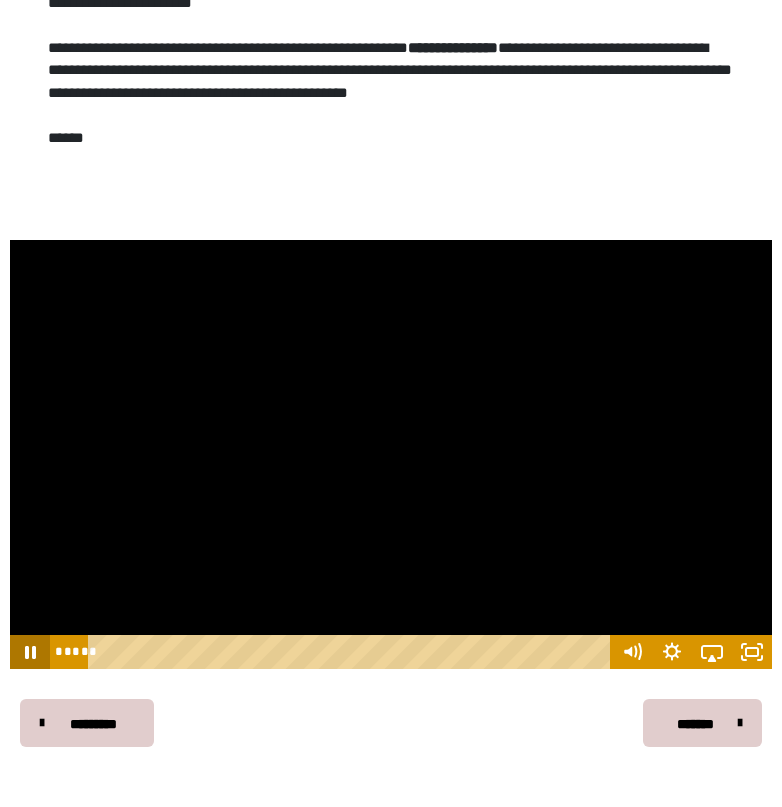click 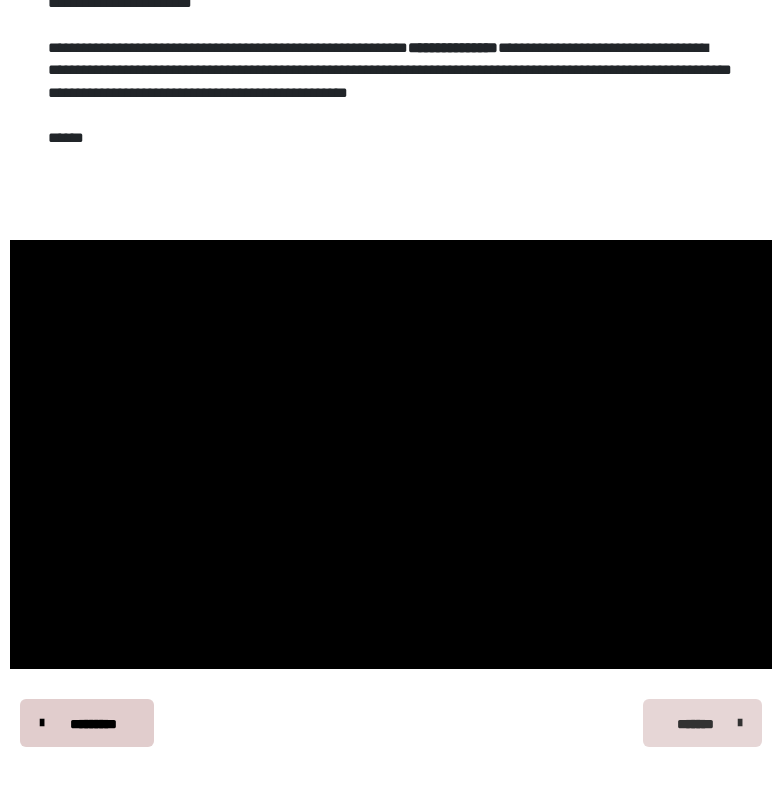 click on "*******" at bounding box center (695, 724) 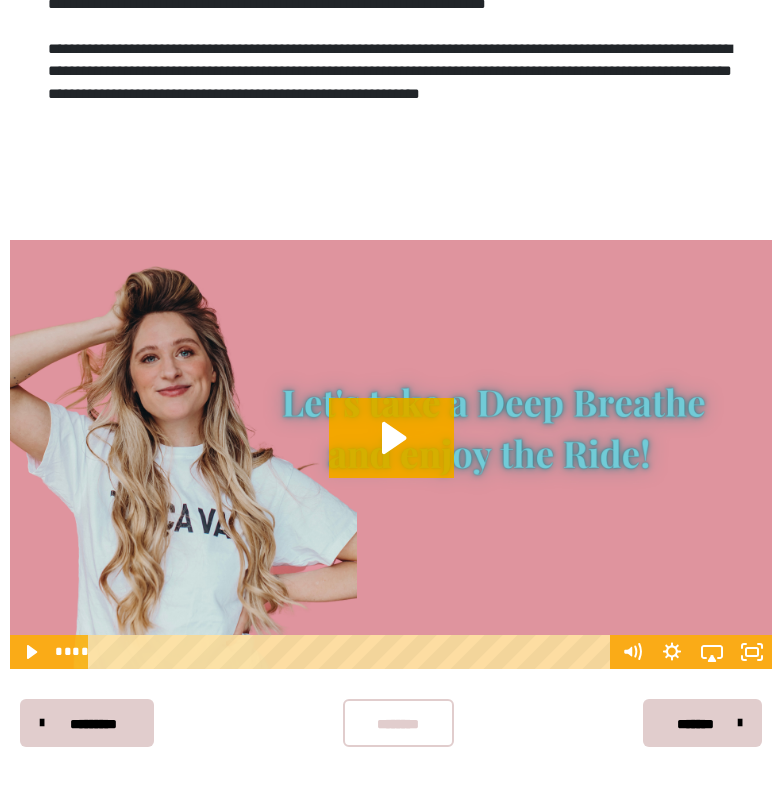 scroll, scrollTop: 718, scrollLeft: 0, axis: vertical 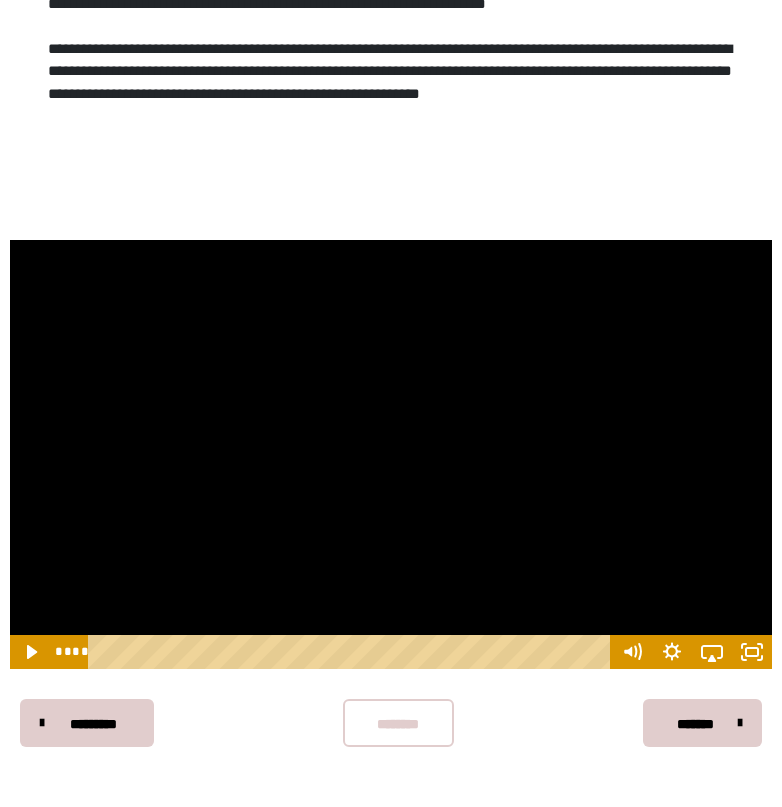 drag, startPoint x: 142, startPoint y: 653, endPoint x: 68, endPoint y: 653, distance: 74 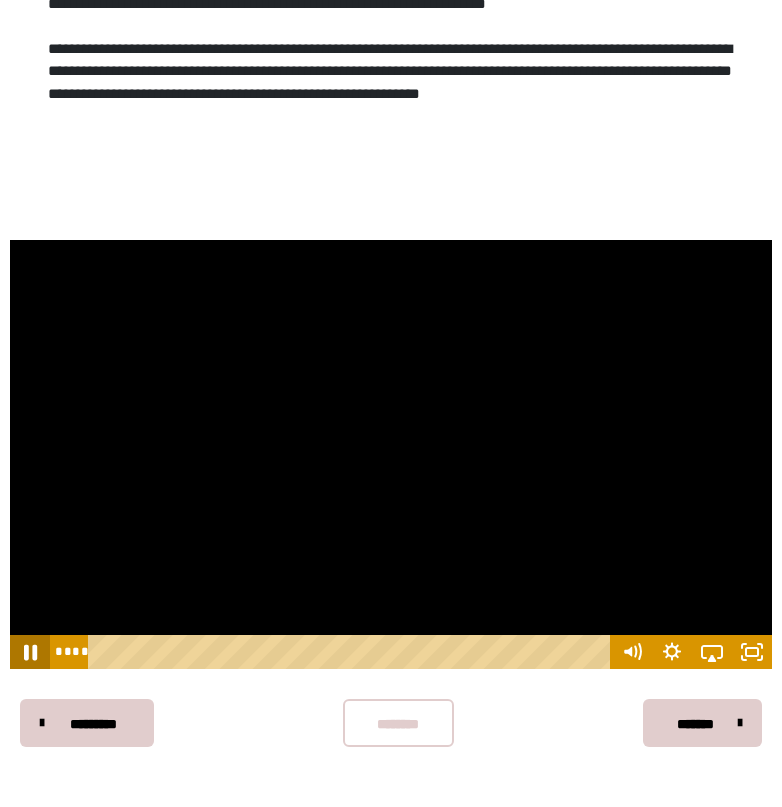 click 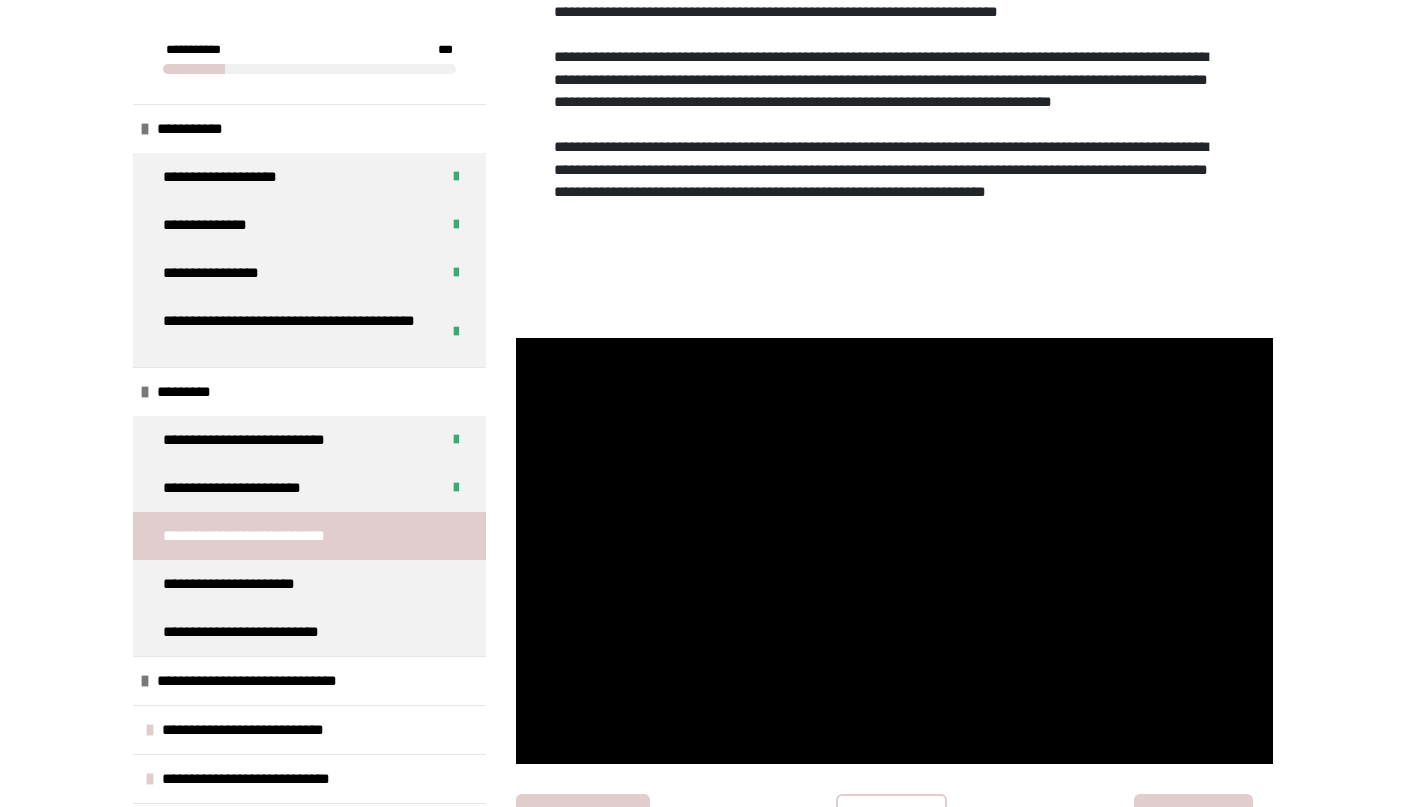 scroll, scrollTop: 644, scrollLeft: 0, axis: vertical 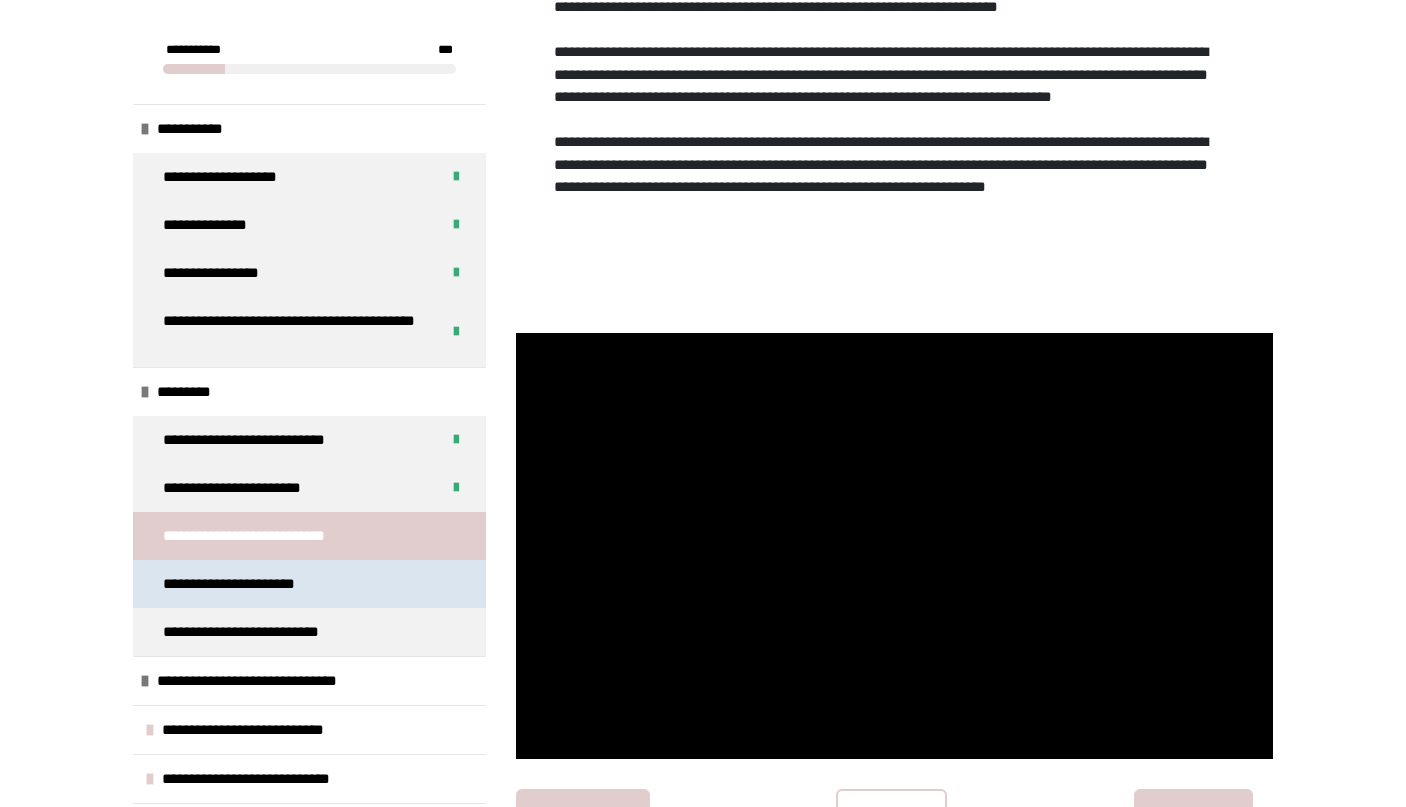 click on "**********" at bounding box center (239, 584) 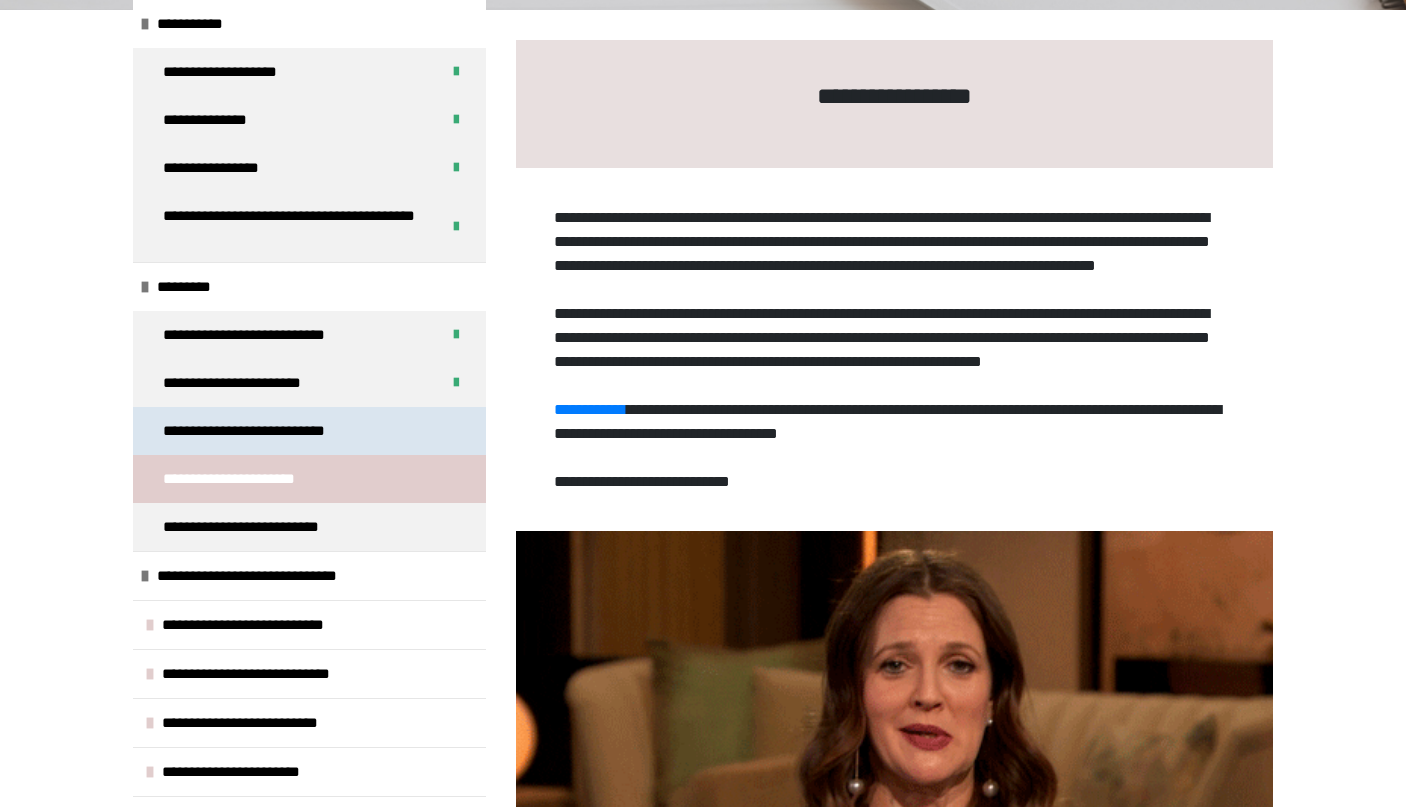scroll, scrollTop: 115, scrollLeft: 0, axis: vertical 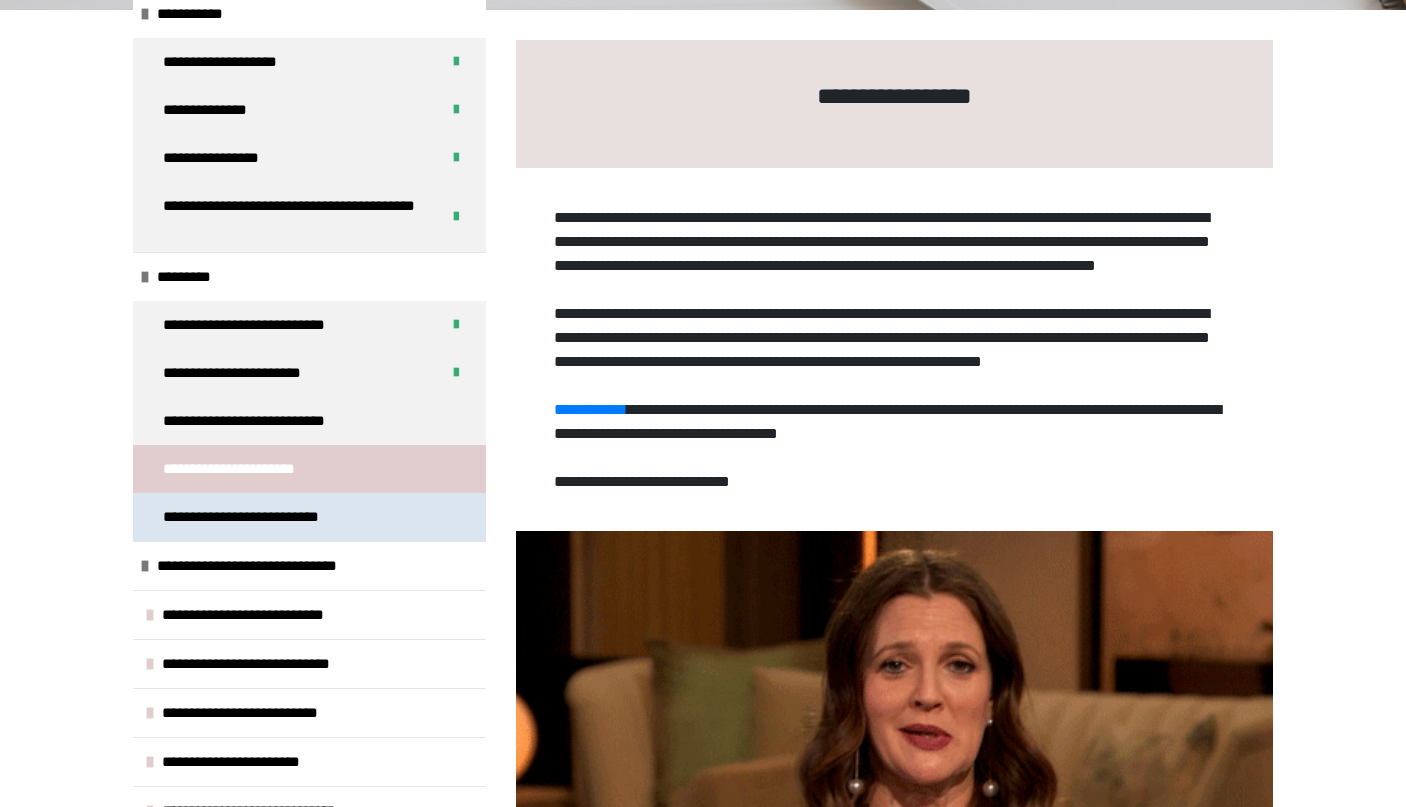 click on "**********" at bounding box center (260, 517) 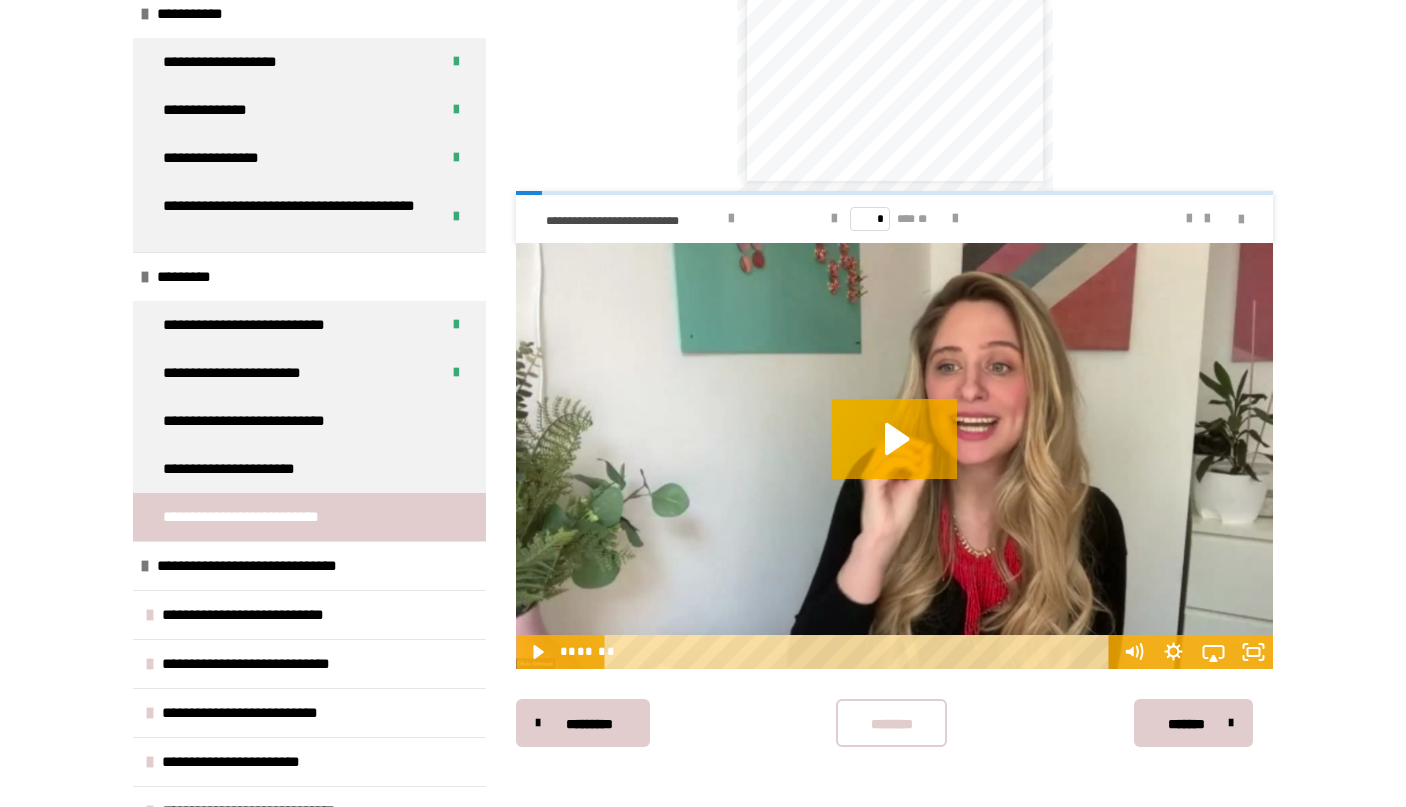 scroll, scrollTop: 832, scrollLeft: 0, axis: vertical 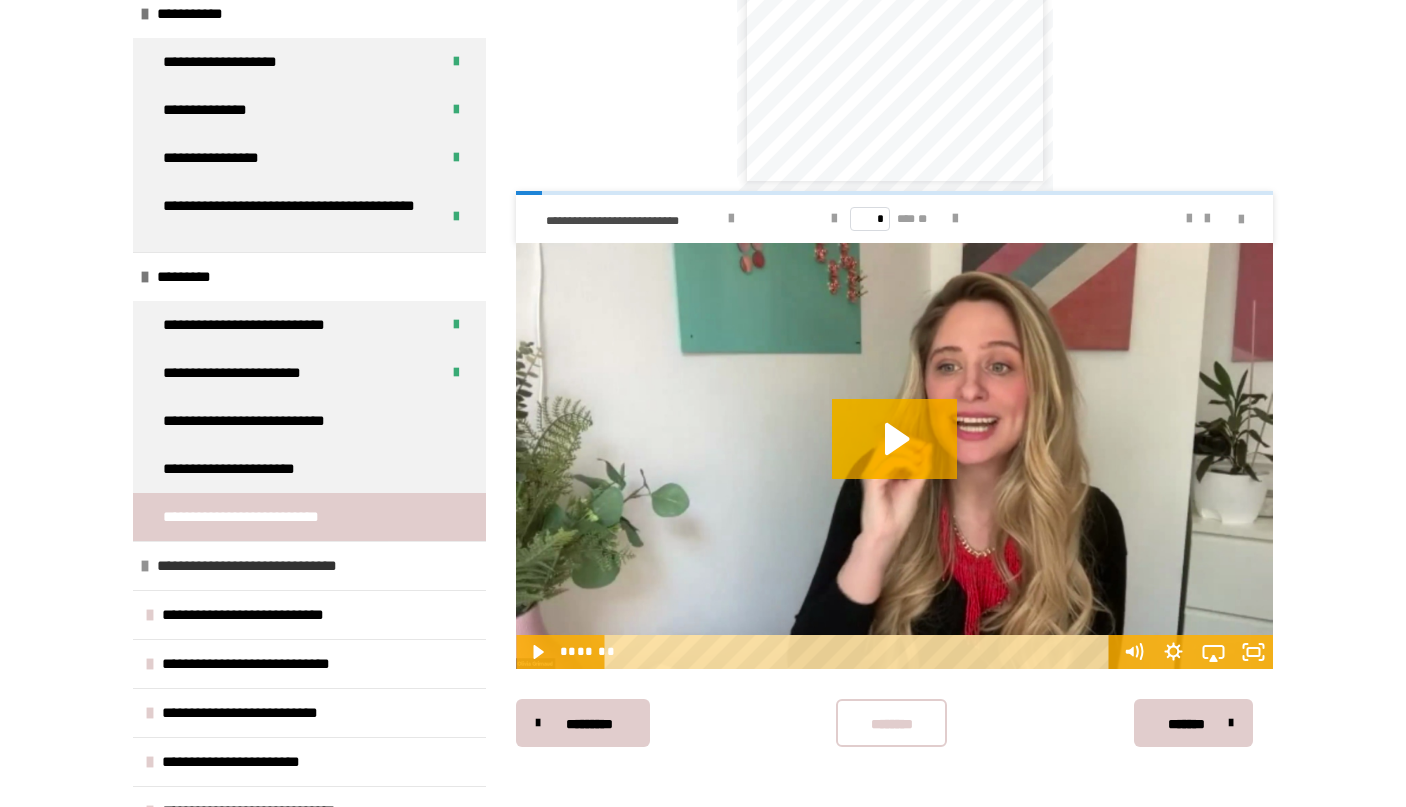 click on "**********" at bounding box center [266, 566] 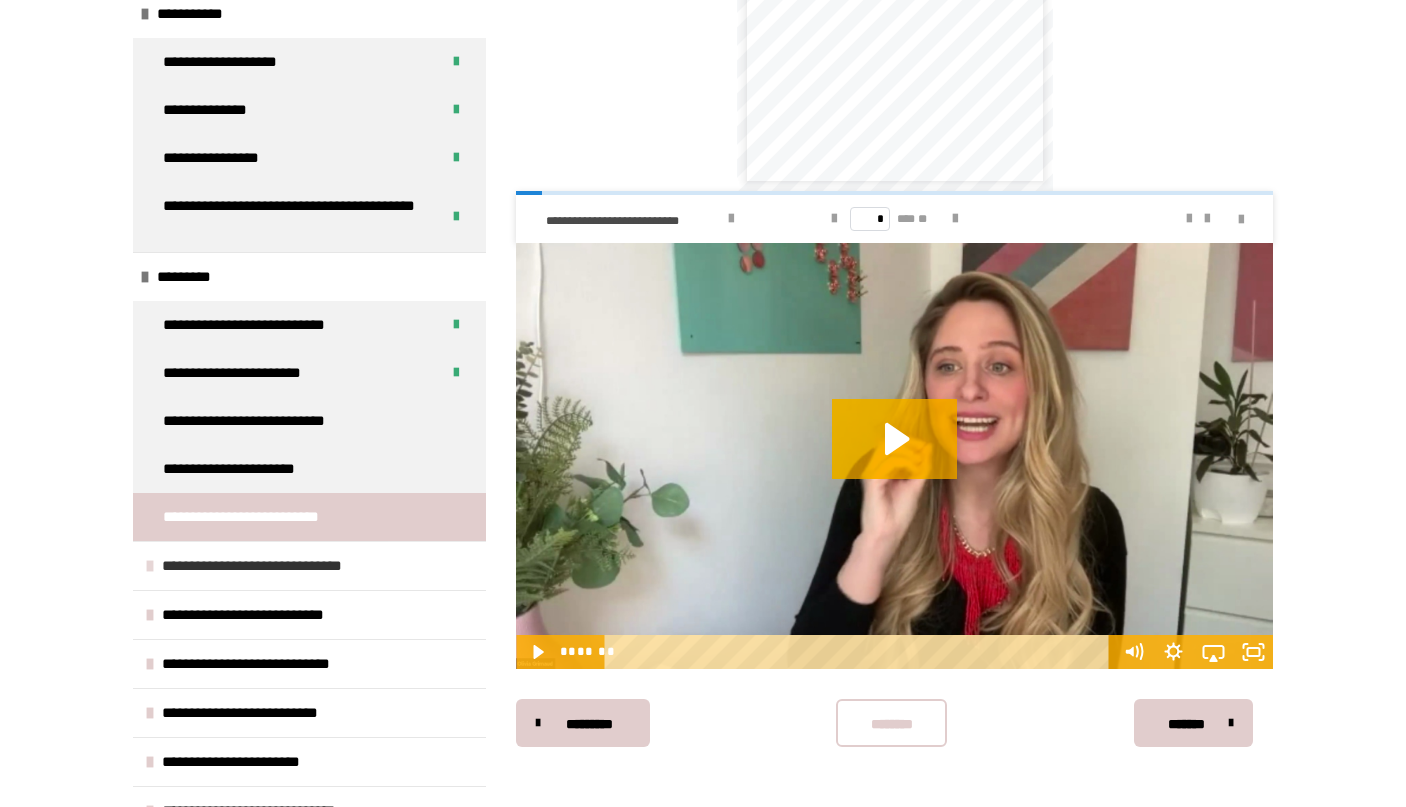 click on "**********" at bounding box center (271, 566) 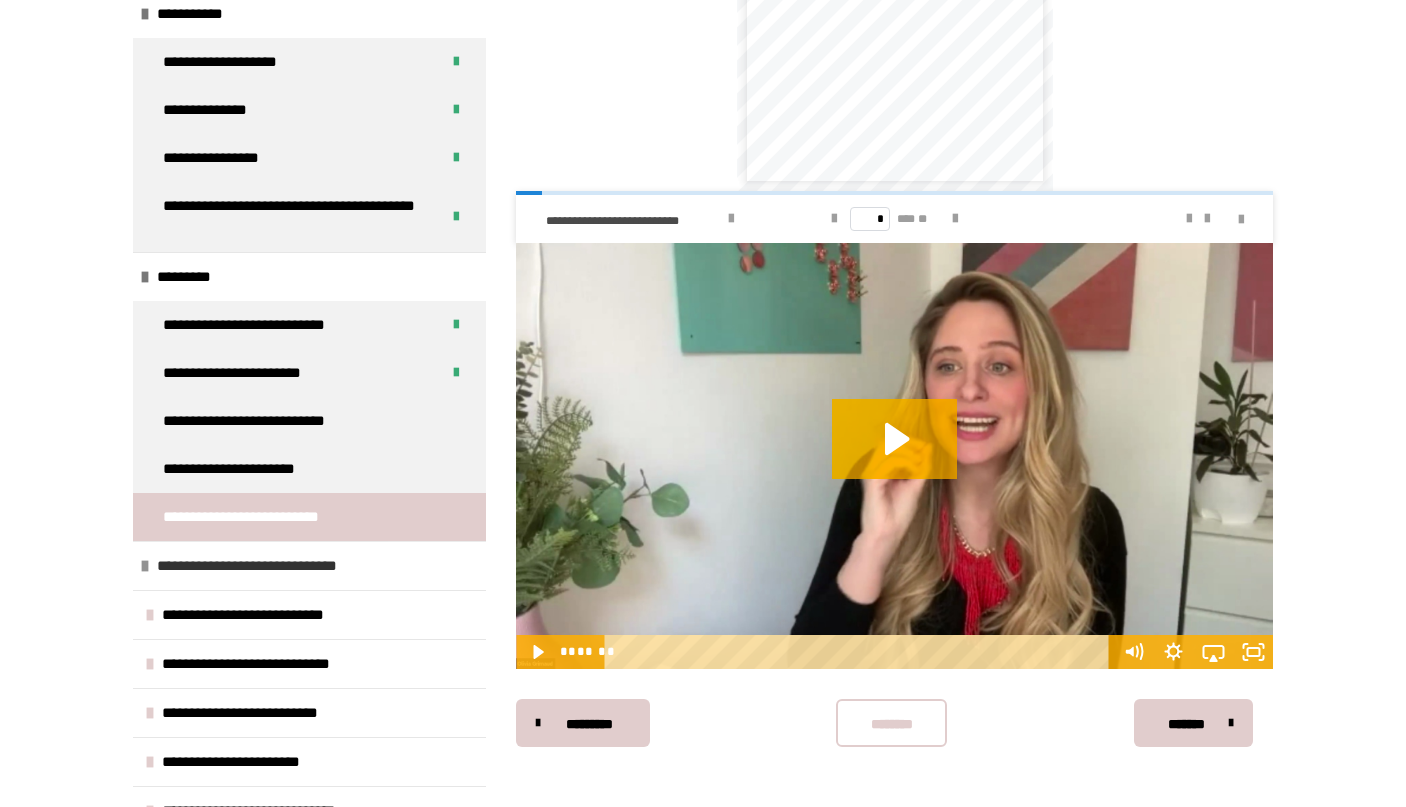 click on "**********" at bounding box center (266, 566) 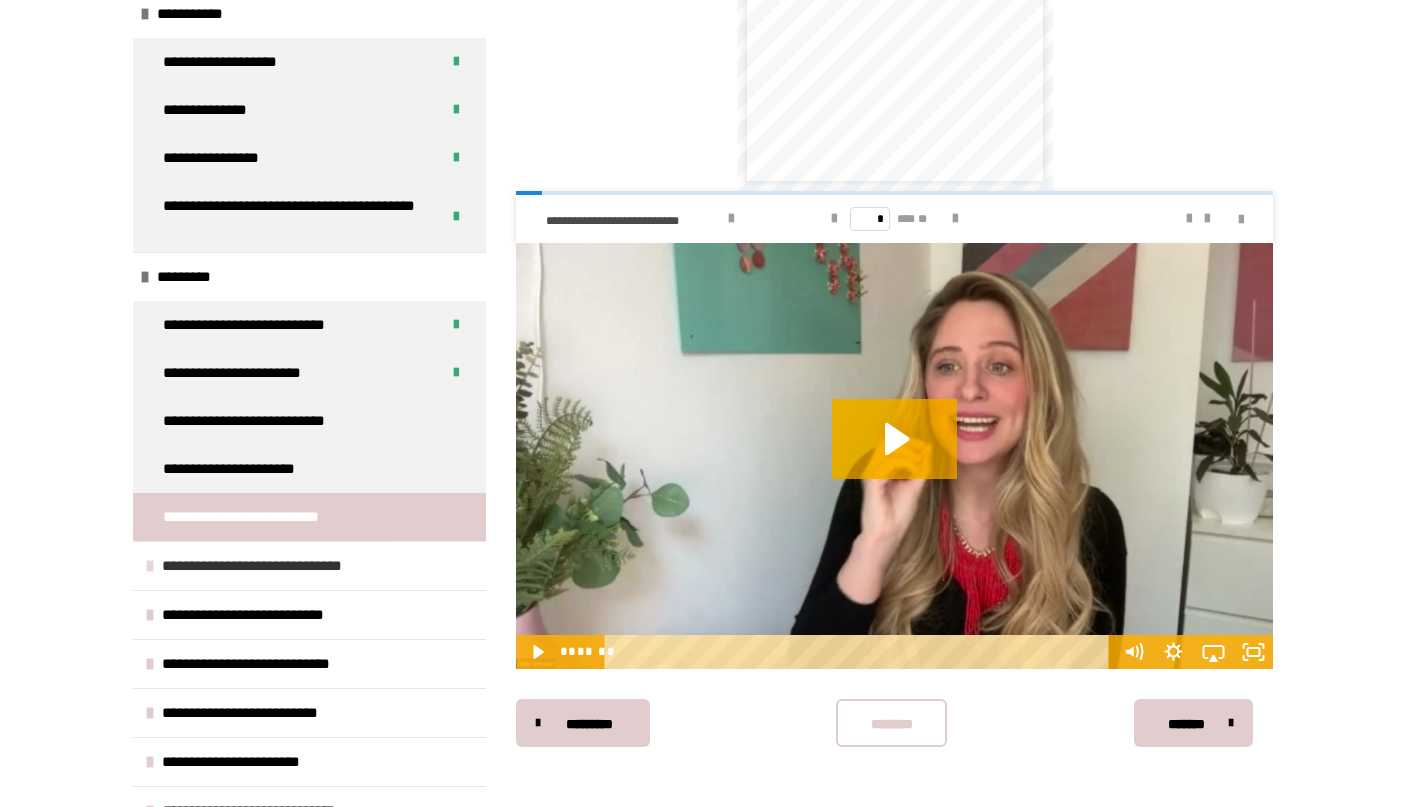 scroll, scrollTop: 0, scrollLeft: 0, axis: both 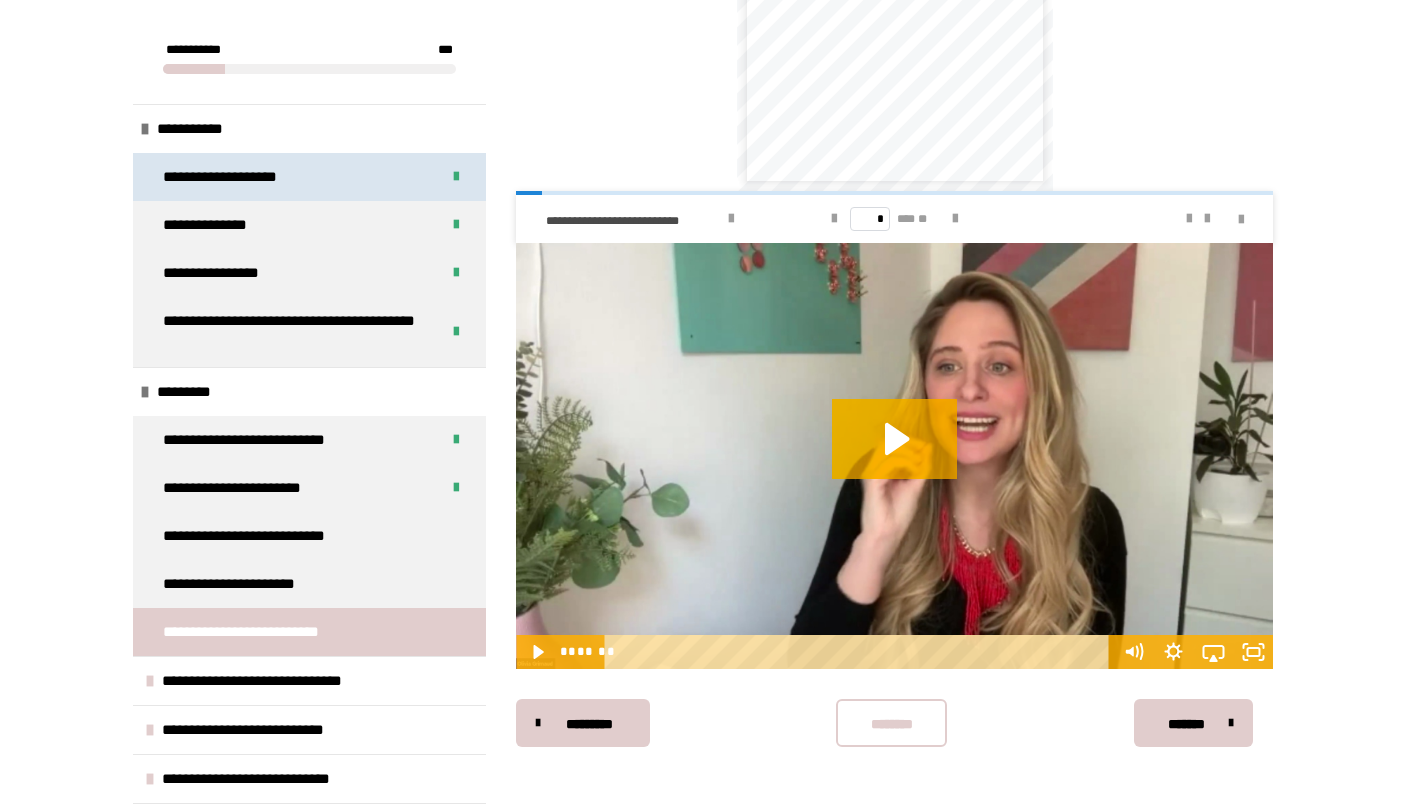 click on "**********" at bounding box center (237, 177) 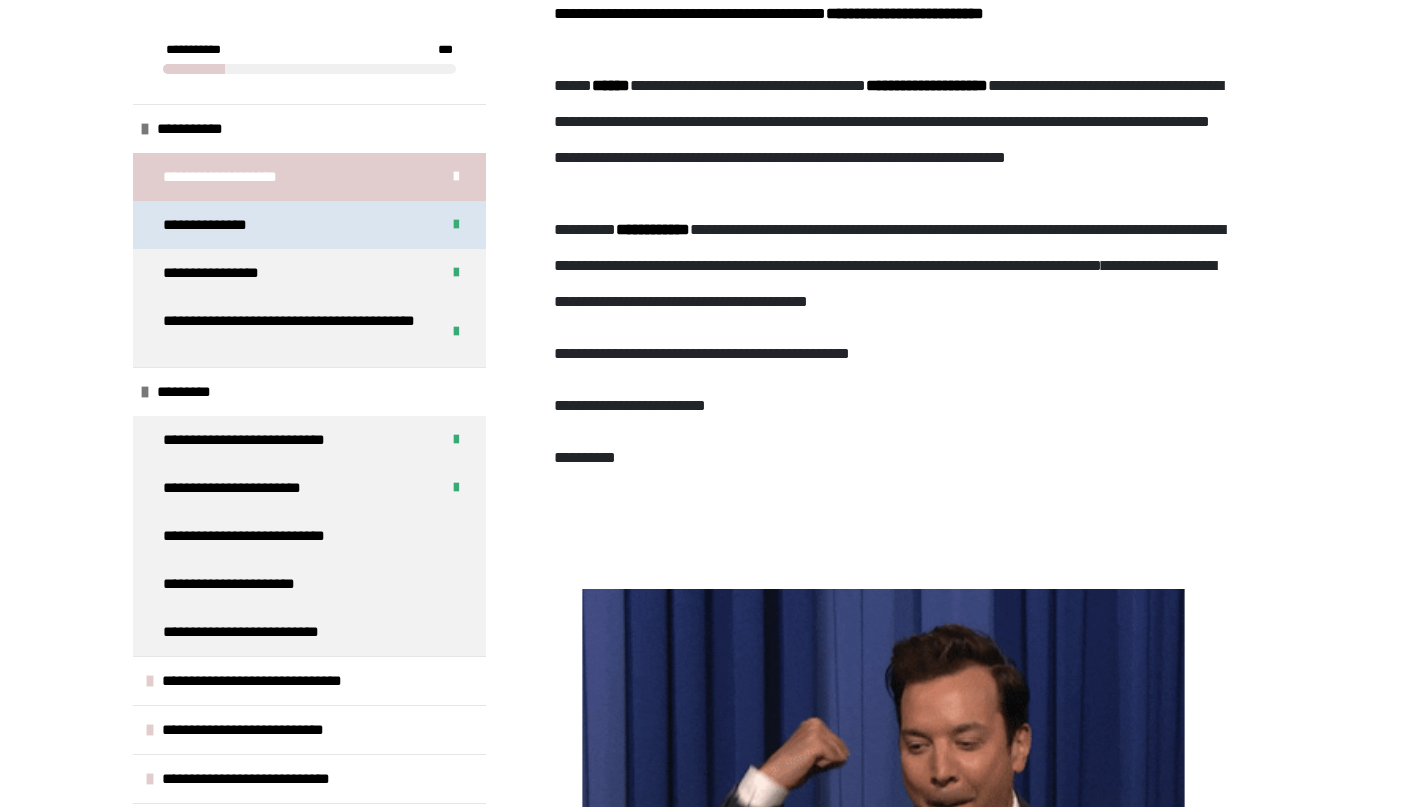 click on "**********" at bounding box center (309, 225) 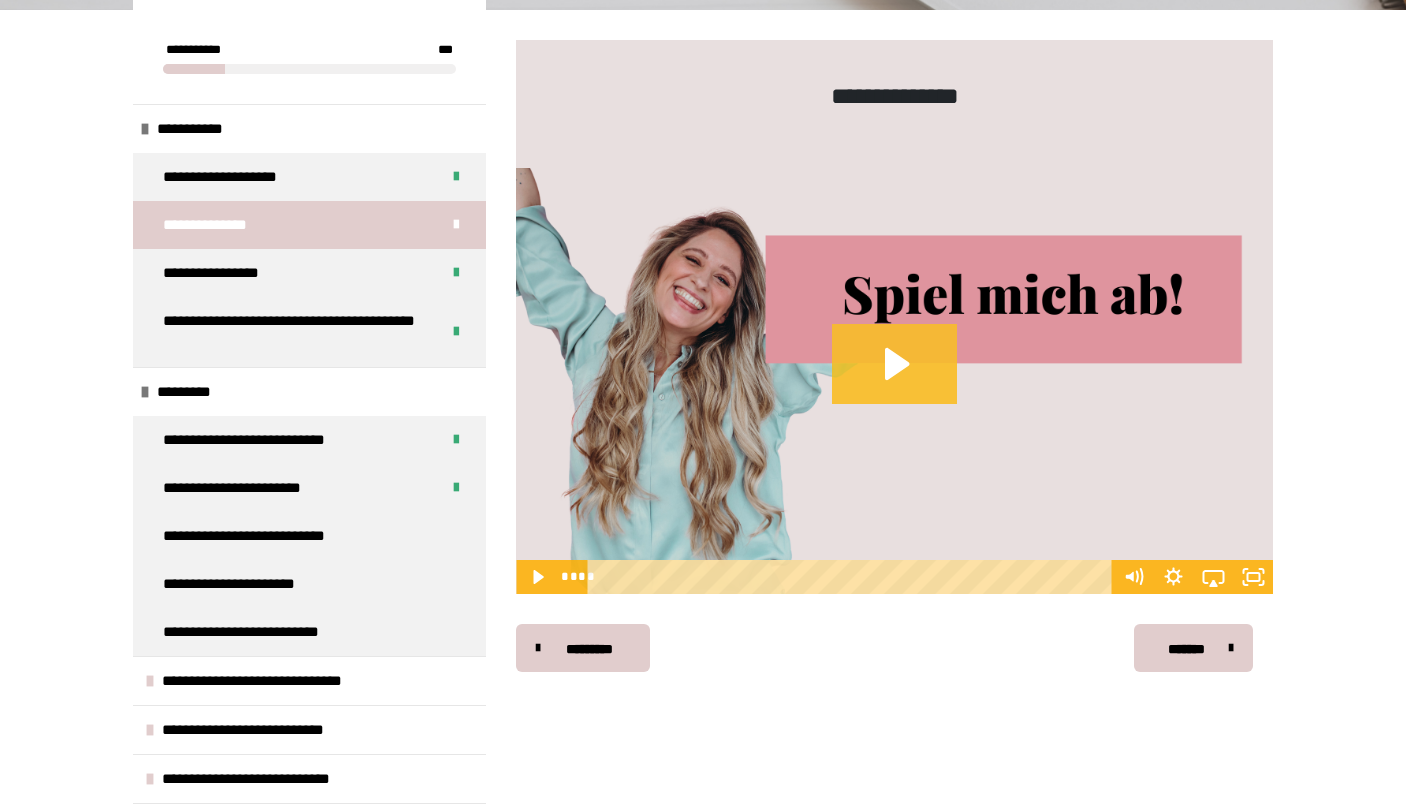 click 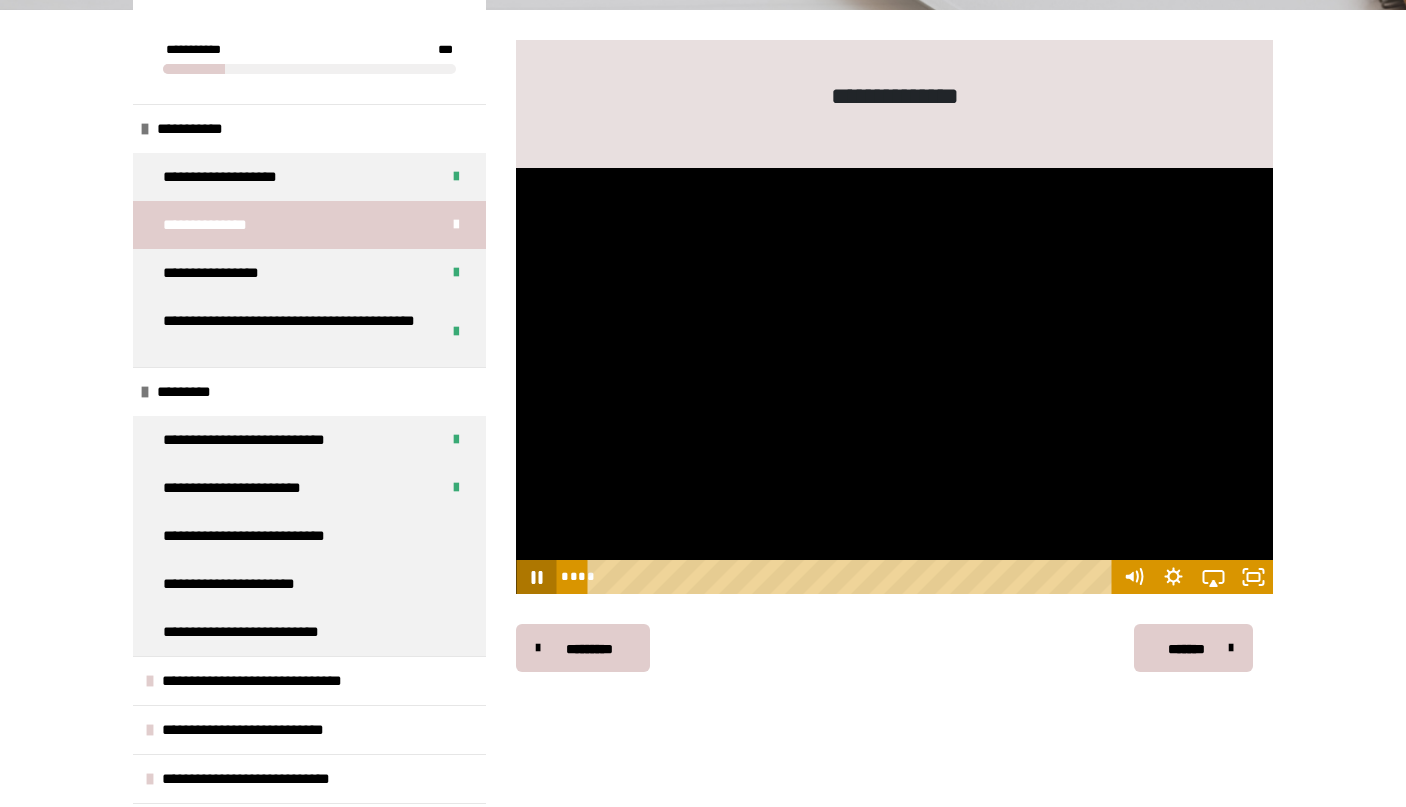click 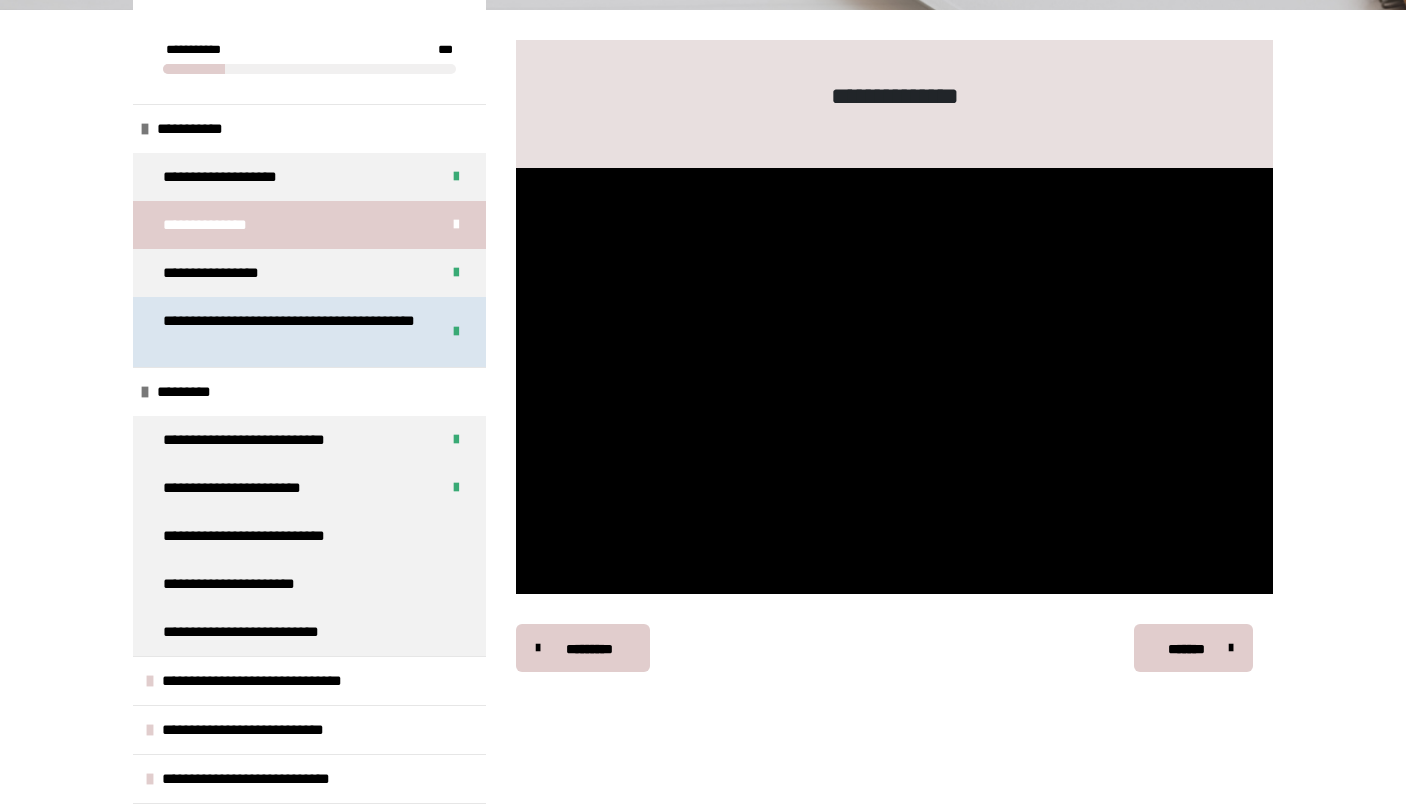 click on "**********" at bounding box center [293, 332] 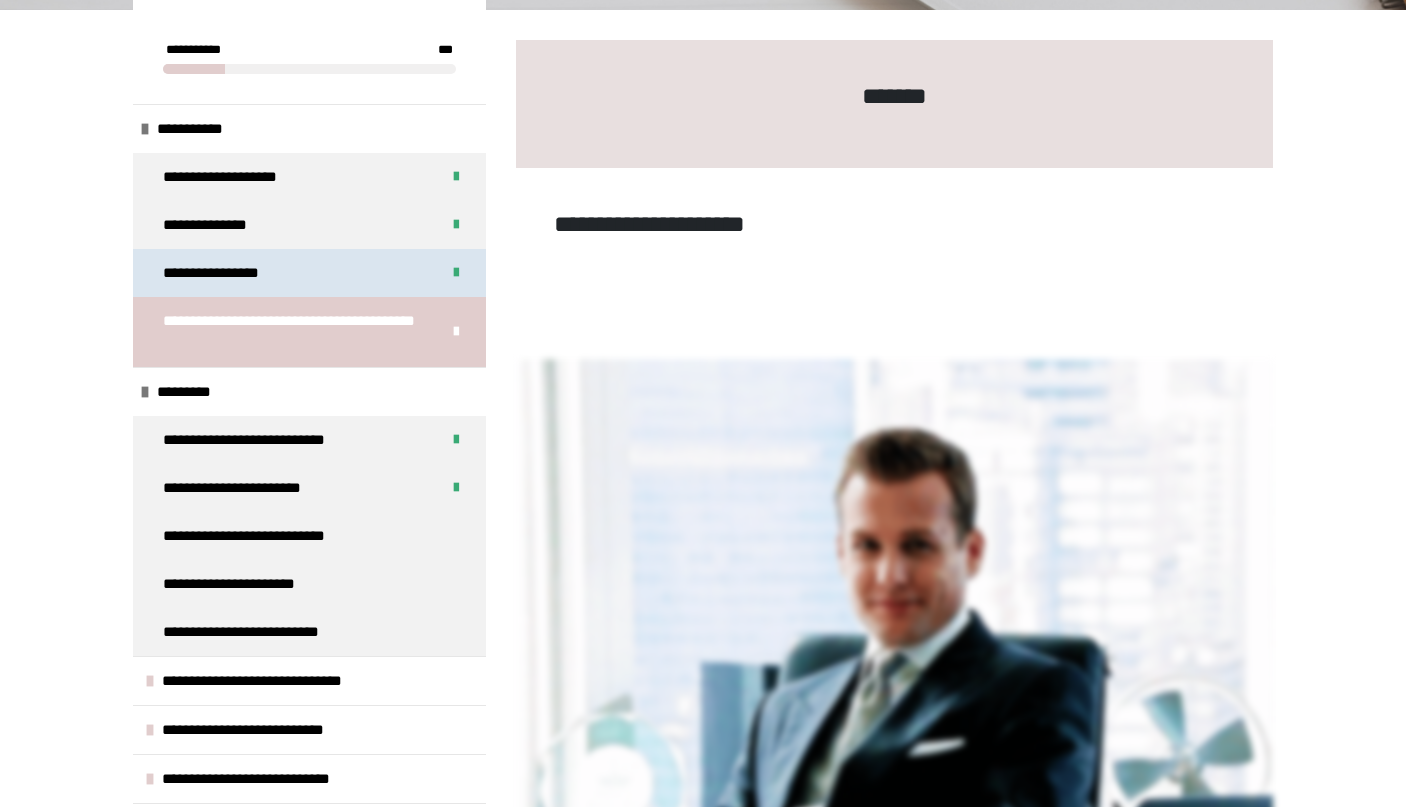 click on "**********" at bounding box center [233, 273] 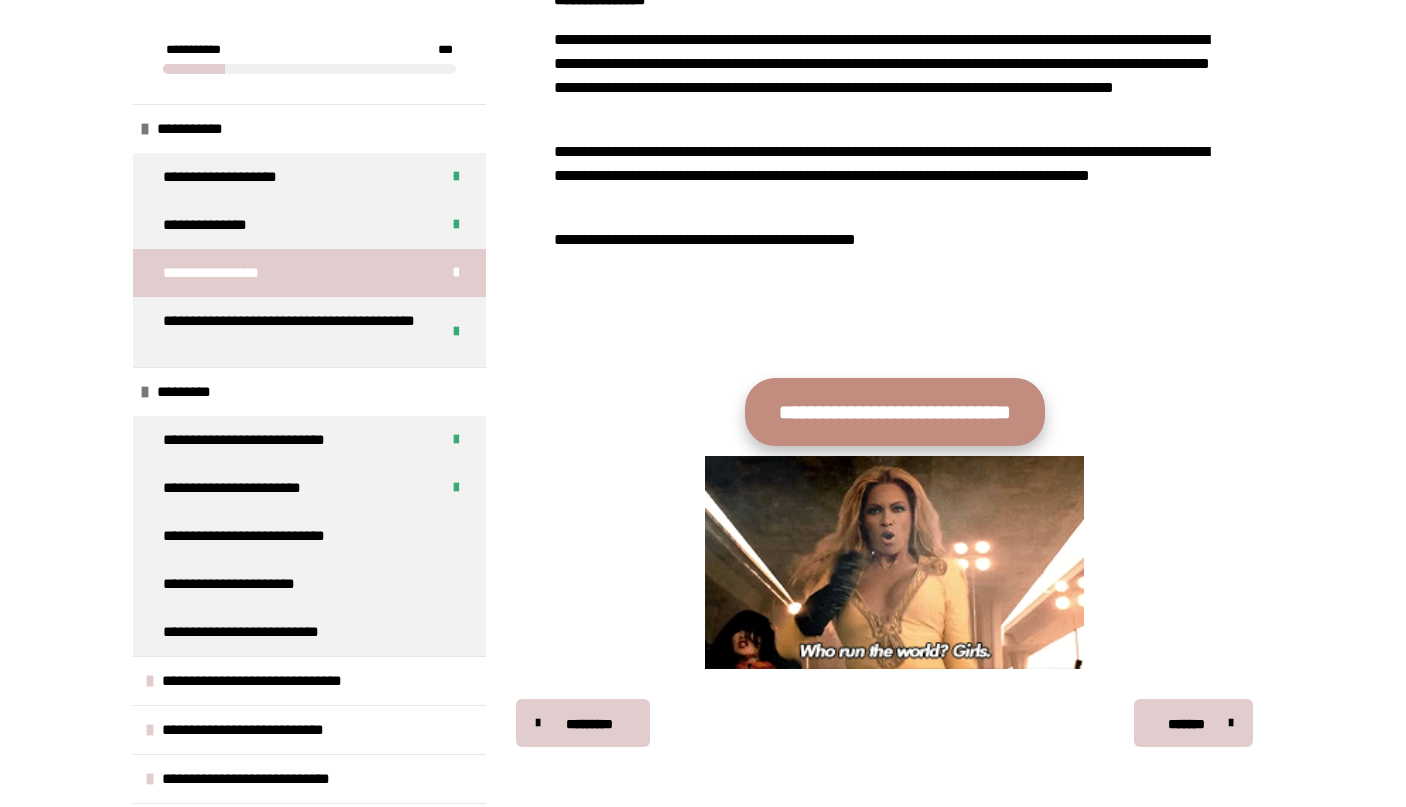 scroll, scrollTop: 488, scrollLeft: 0, axis: vertical 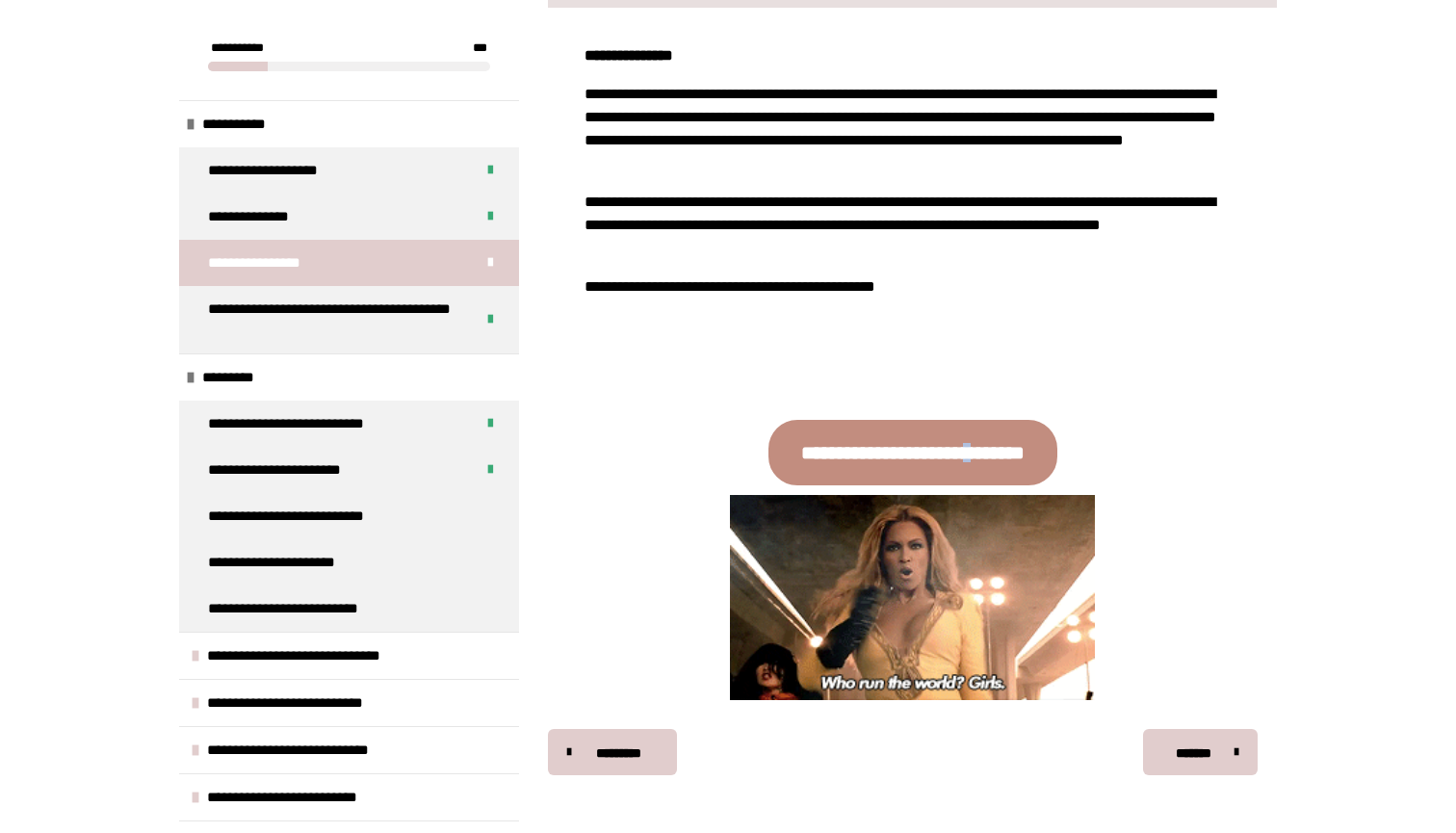 click on "**********" at bounding box center [912, 209] 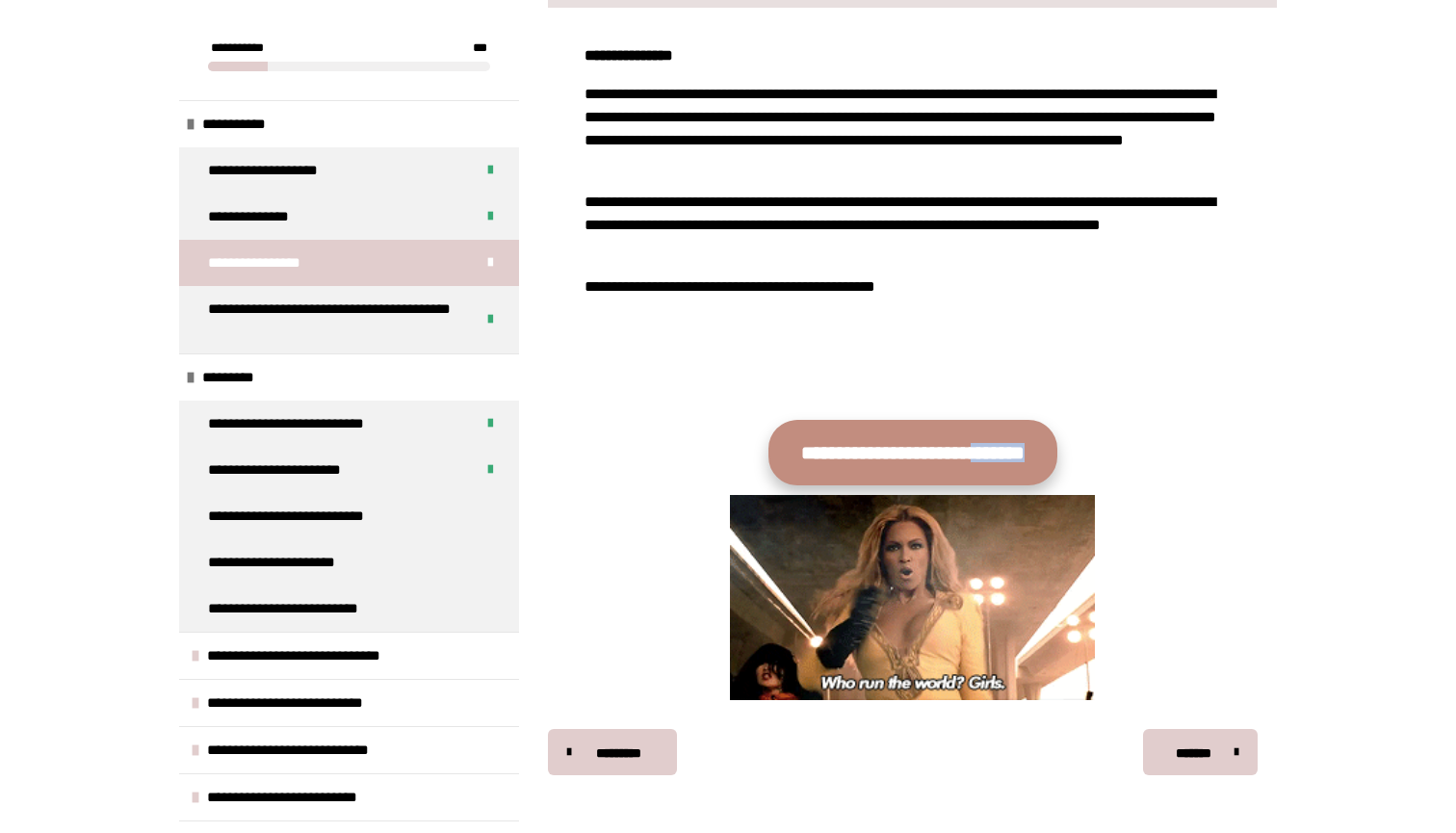 click on "**********" at bounding box center [913, 453] 